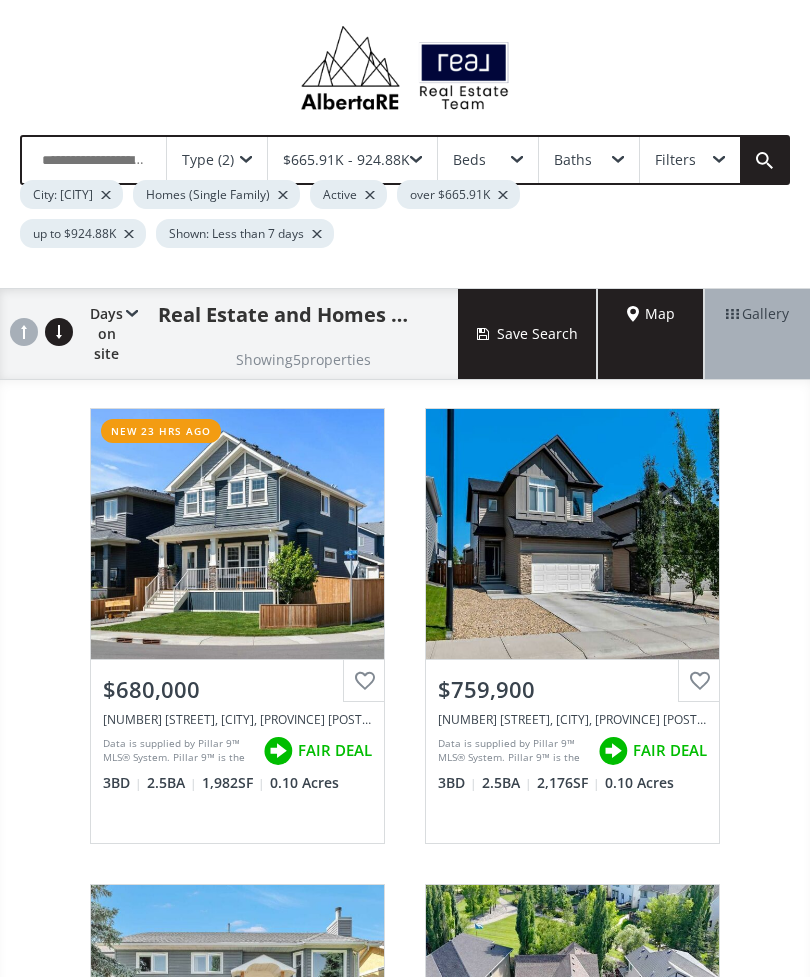 scroll, scrollTop: 0, scrollLeft: 0, axis: both 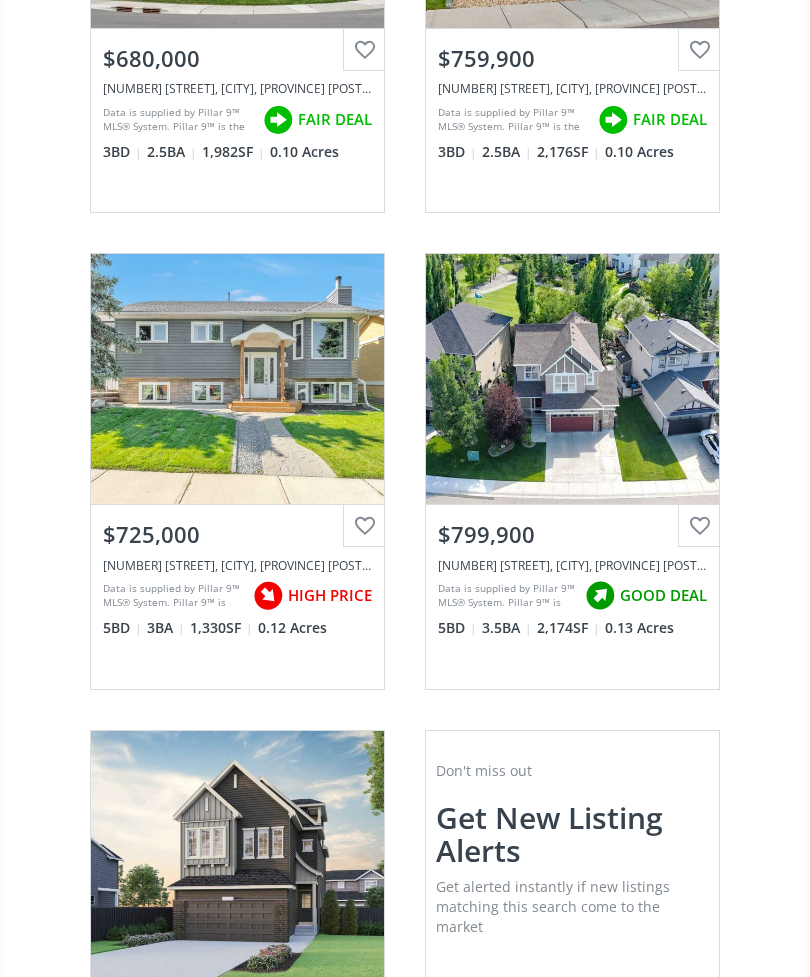 click on "View Photos & Details" at bounding box center (237, 379) 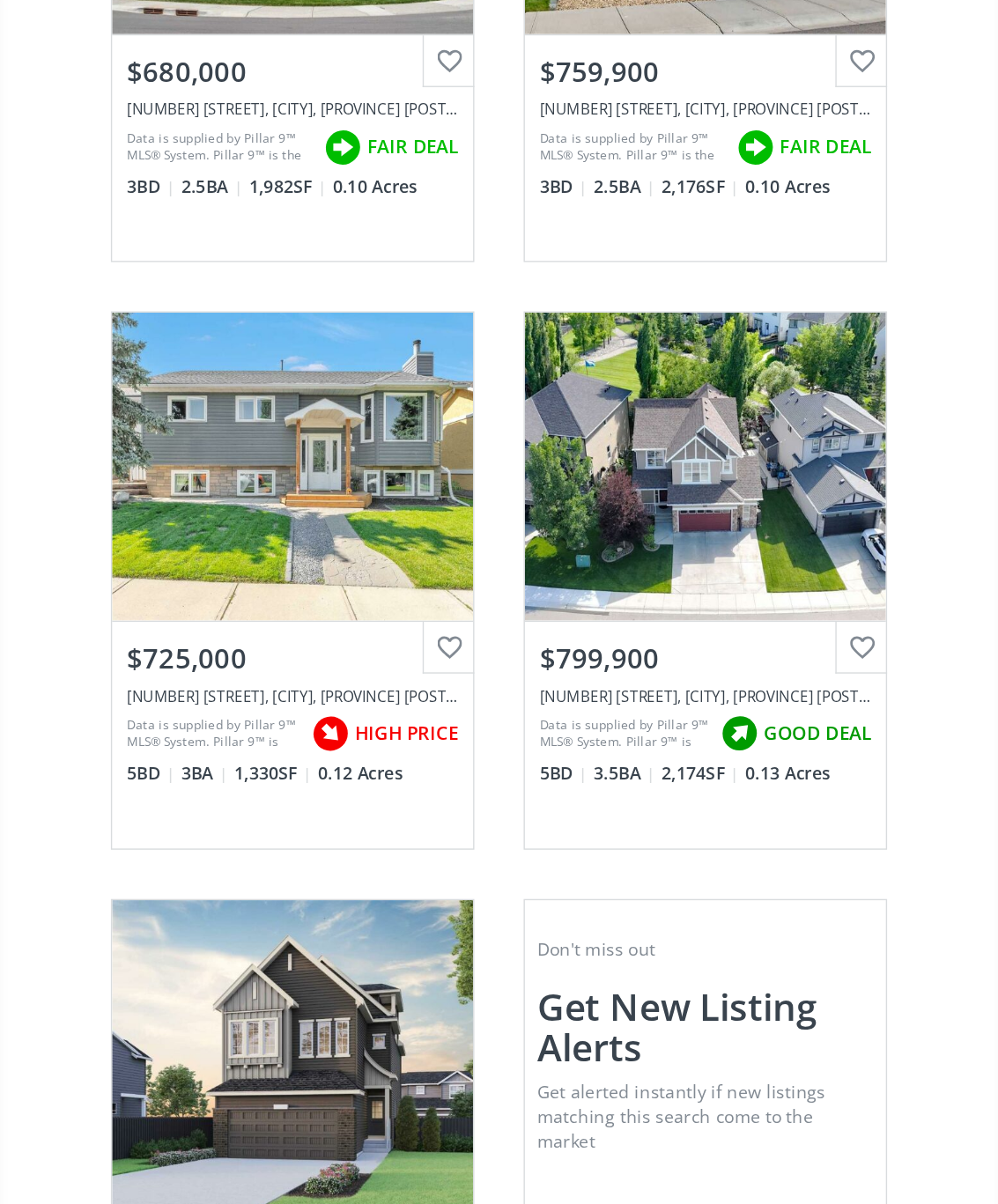 scroll, scrollTop: 0, scrollLeft: 0, axis: both 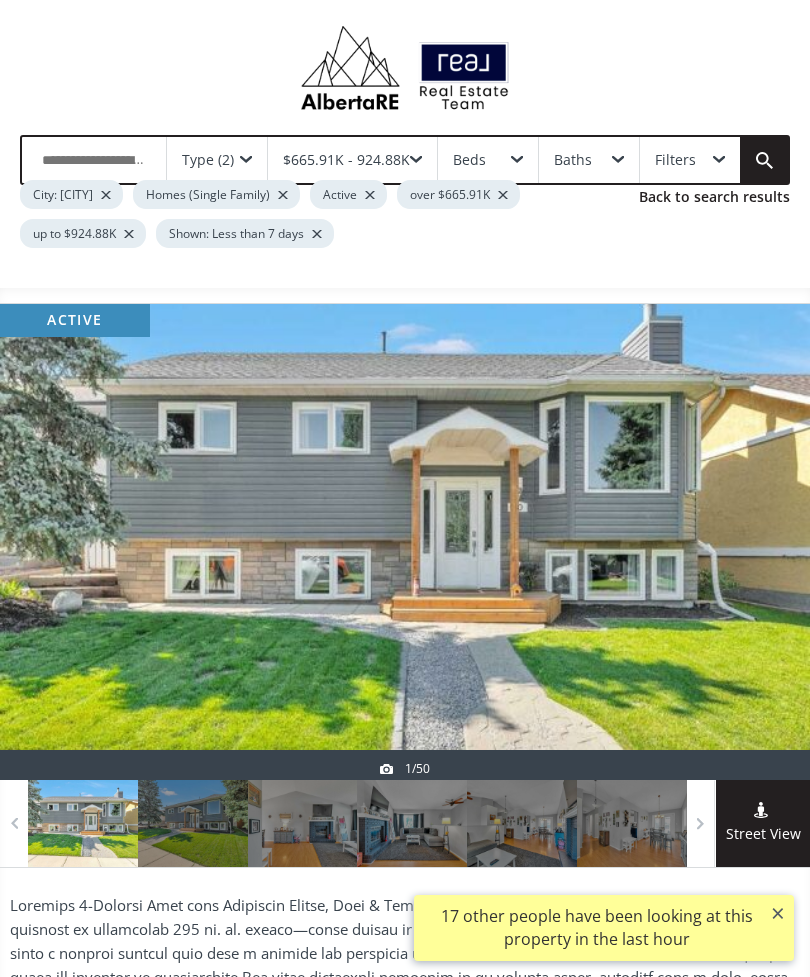 click at bounding box center (762, 542) 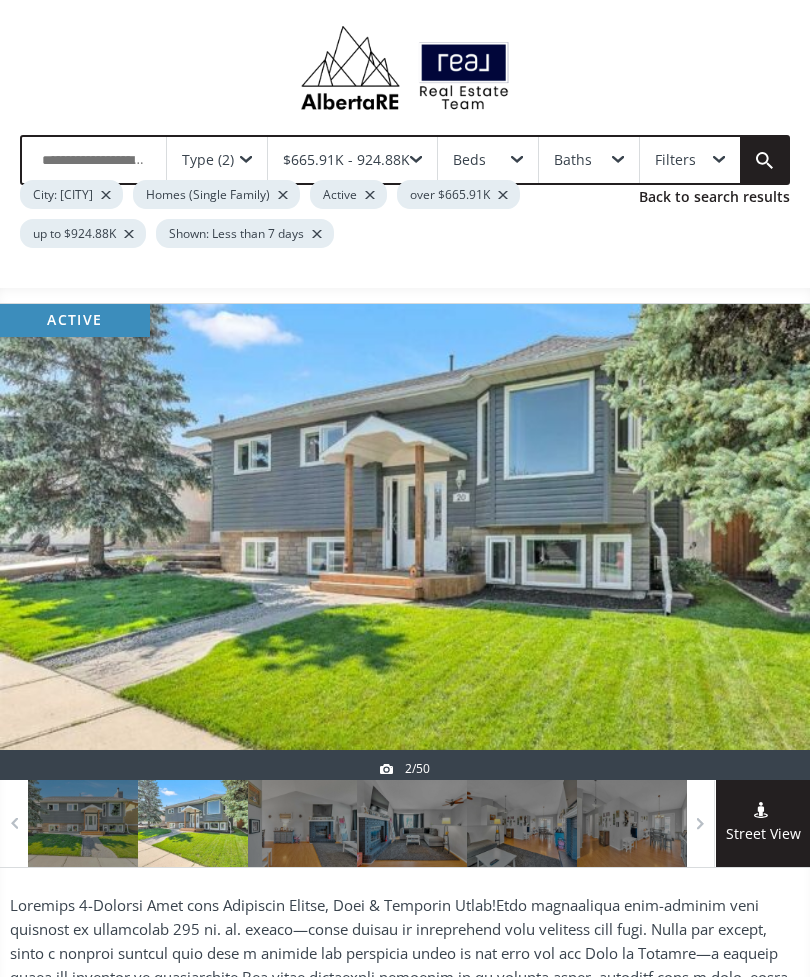 click at bounding box center (762, 542) 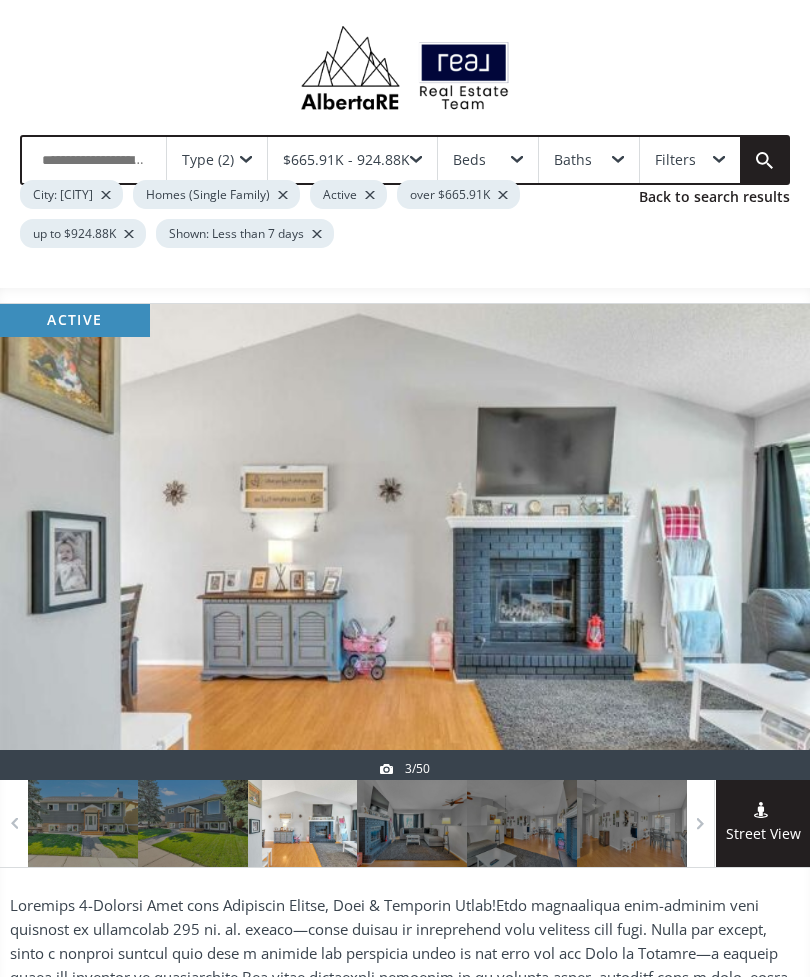 click at bounding box center [762, 542] 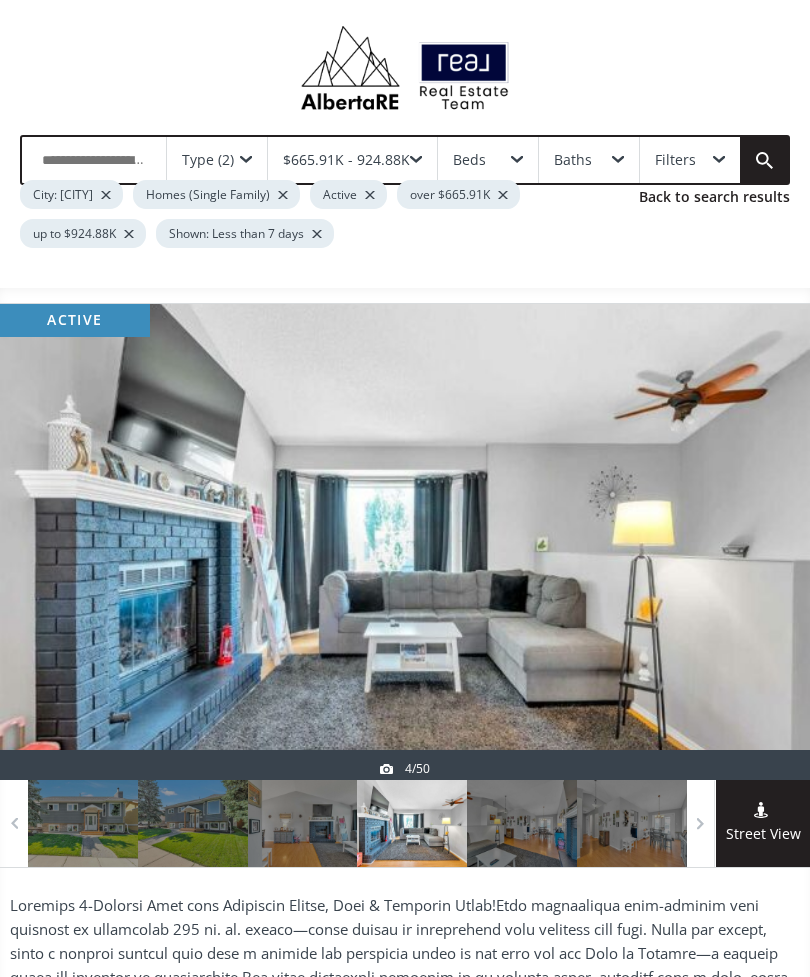 click at bounding box center (762, 542) 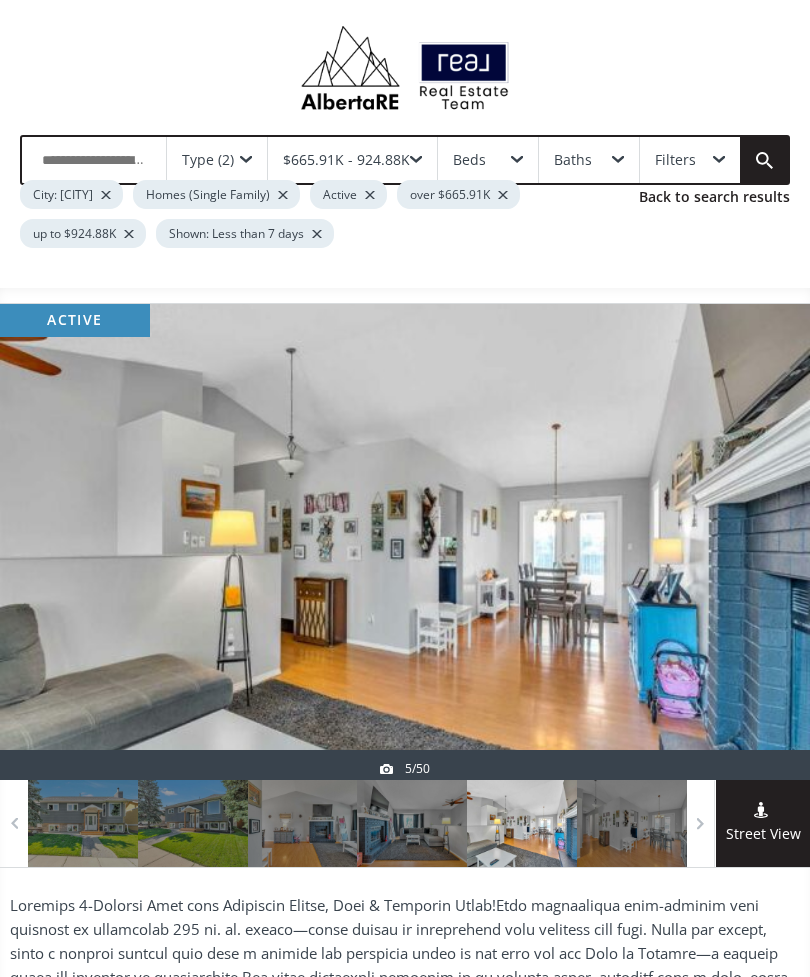 click at bounding box center [762, 542] 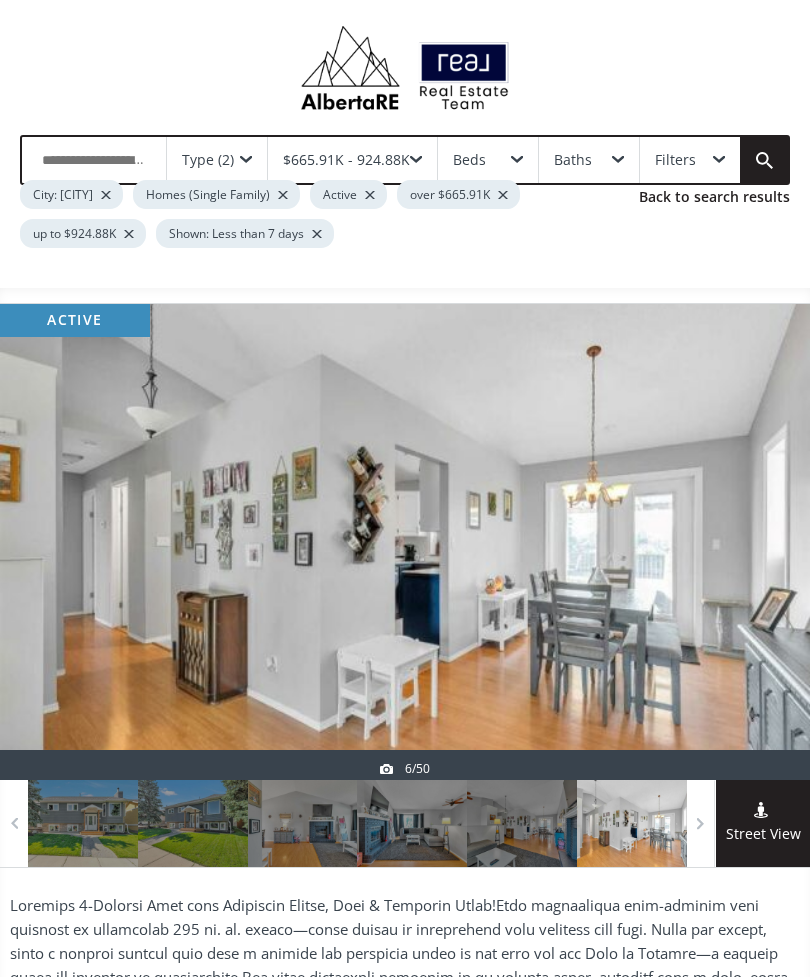 click at bounding box center [762, 542] 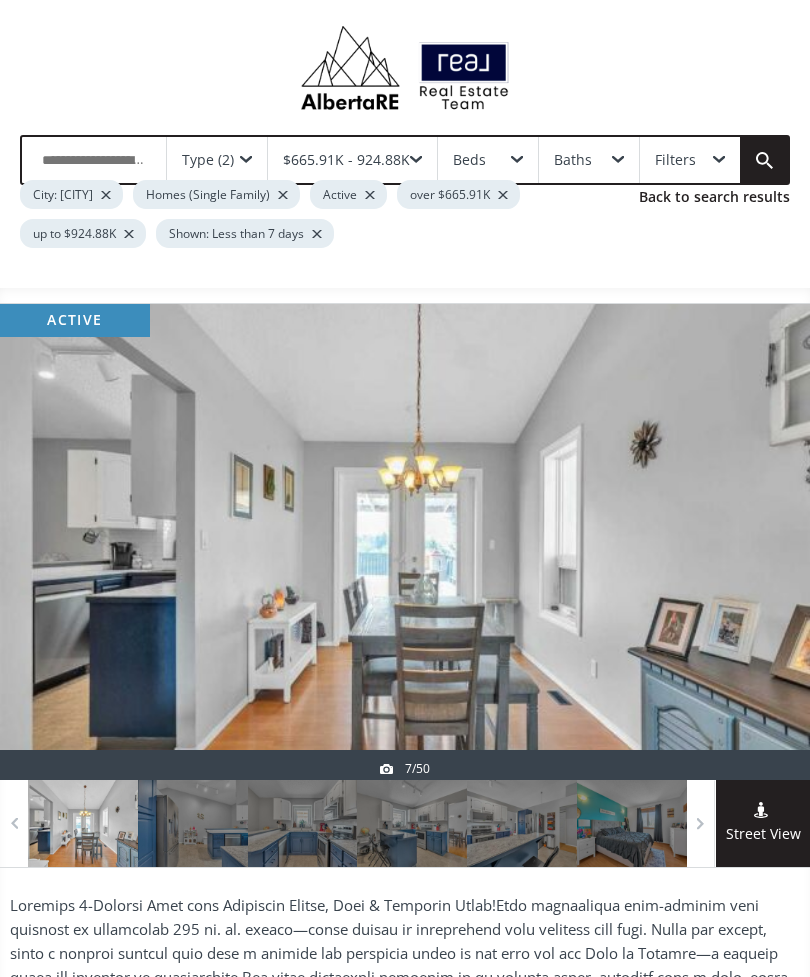 click at bounding box center (762, 542) 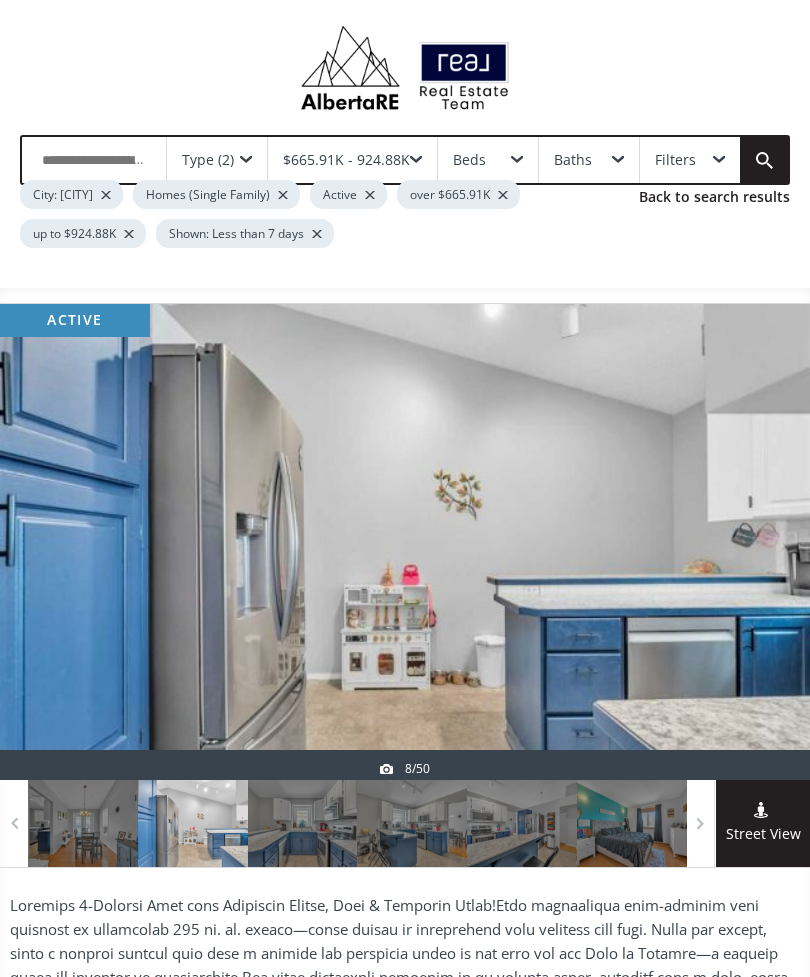 click at bounding box center (762, 542) 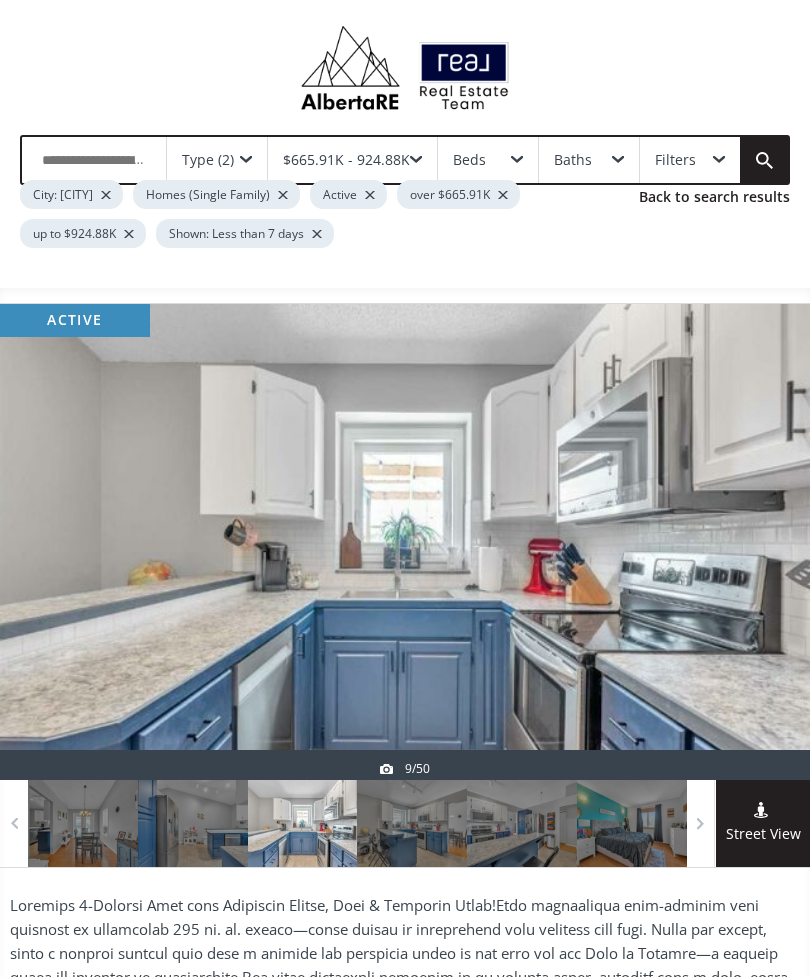 click at bounding box center [762, 542] 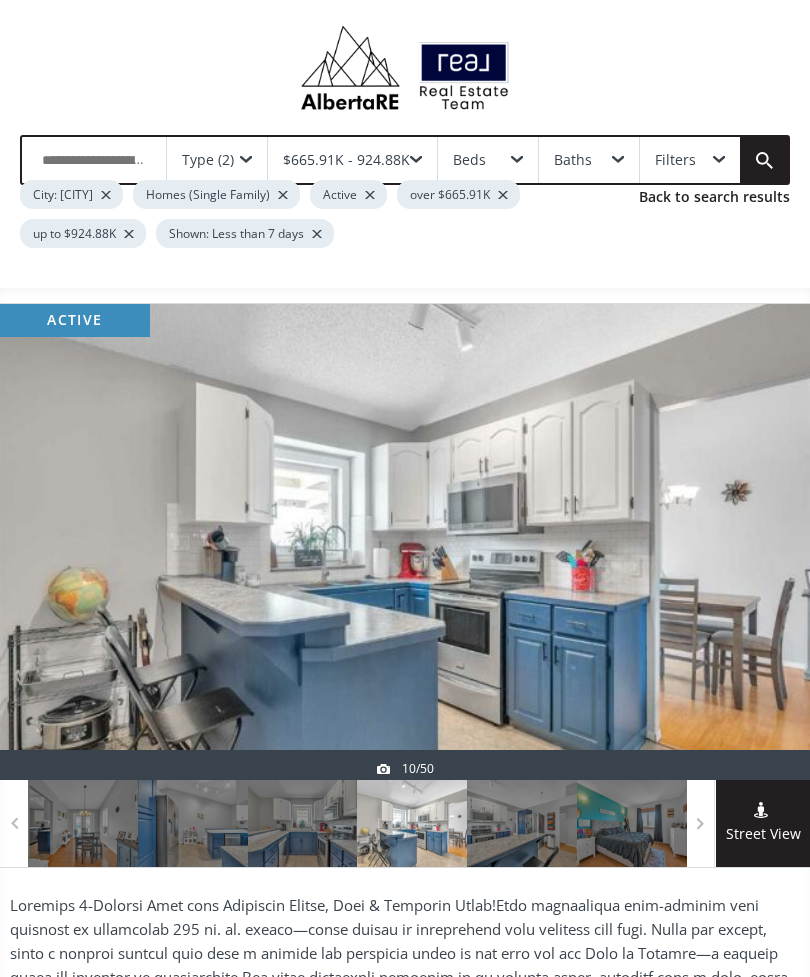 click at bounding box center [762, 542] 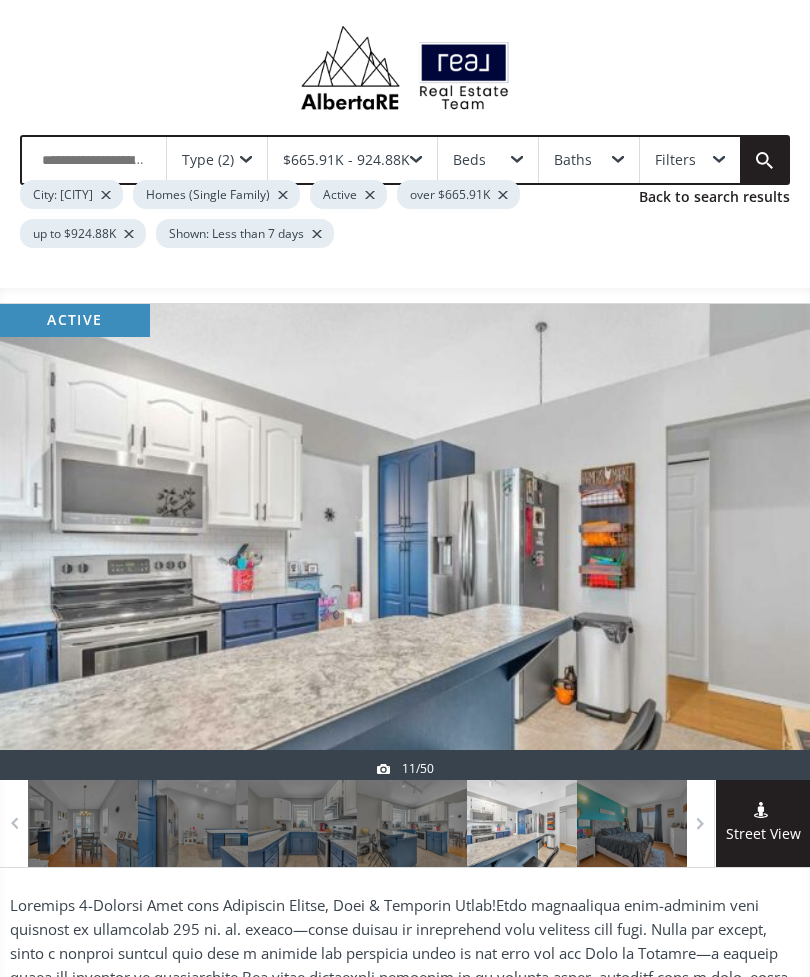 click at bounding box center [762, 542] 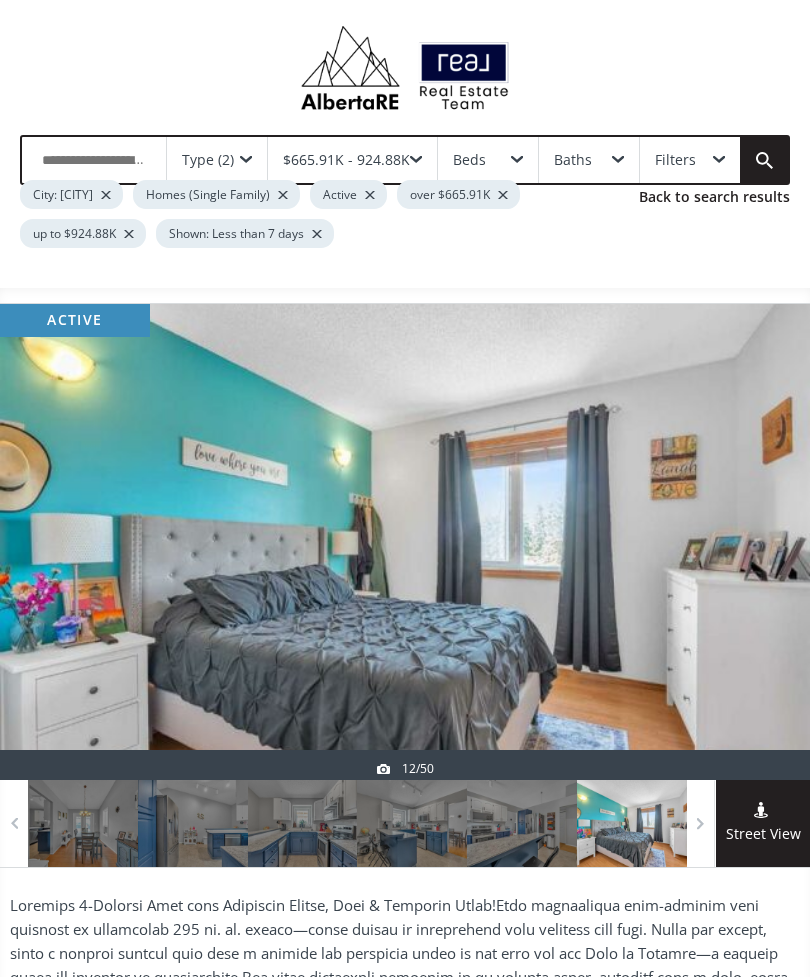 click at bounding box center (762, 542) 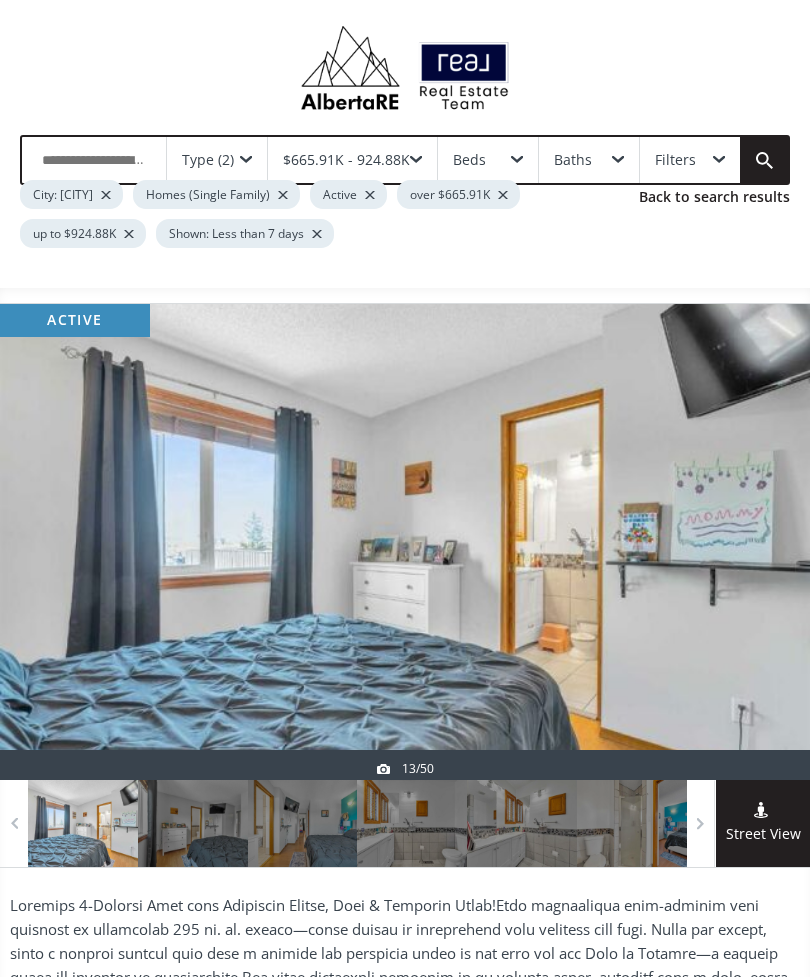 click at bounding box center (762, 542) 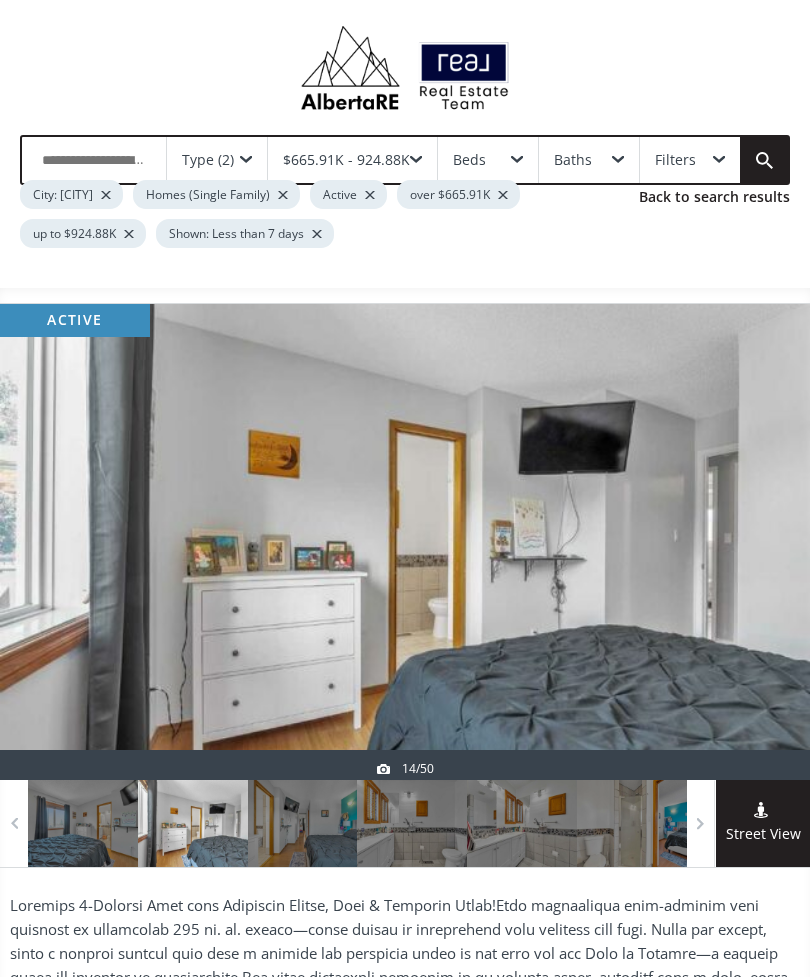 click at bounding box center [762, 542] 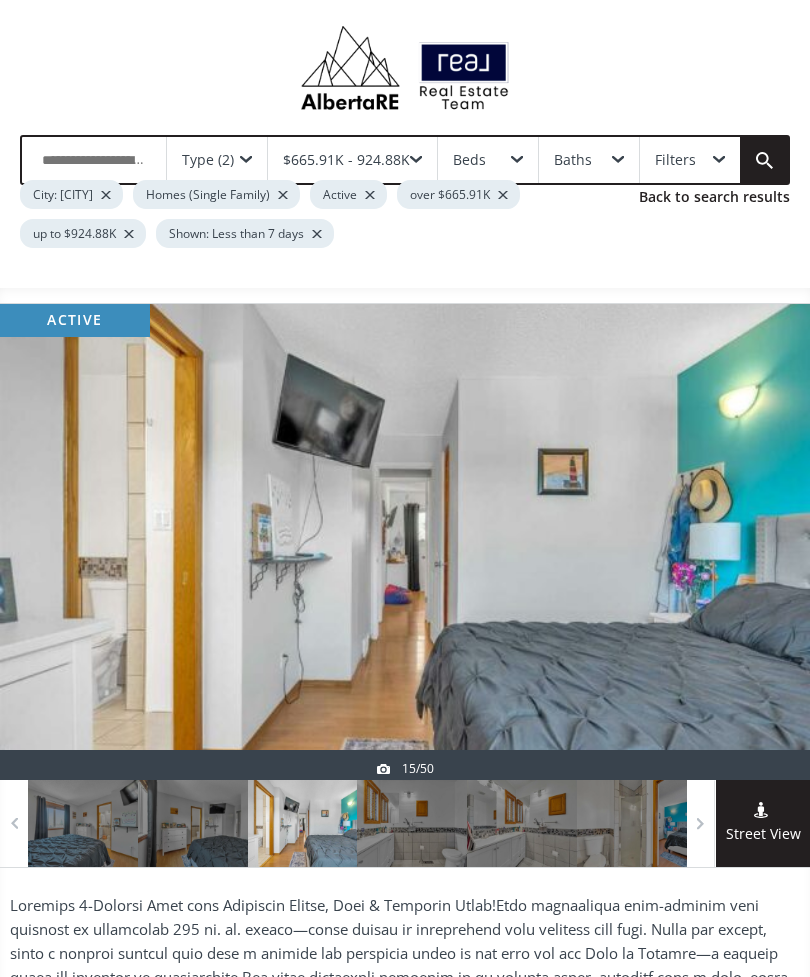 click at bounding box center [762, 542] 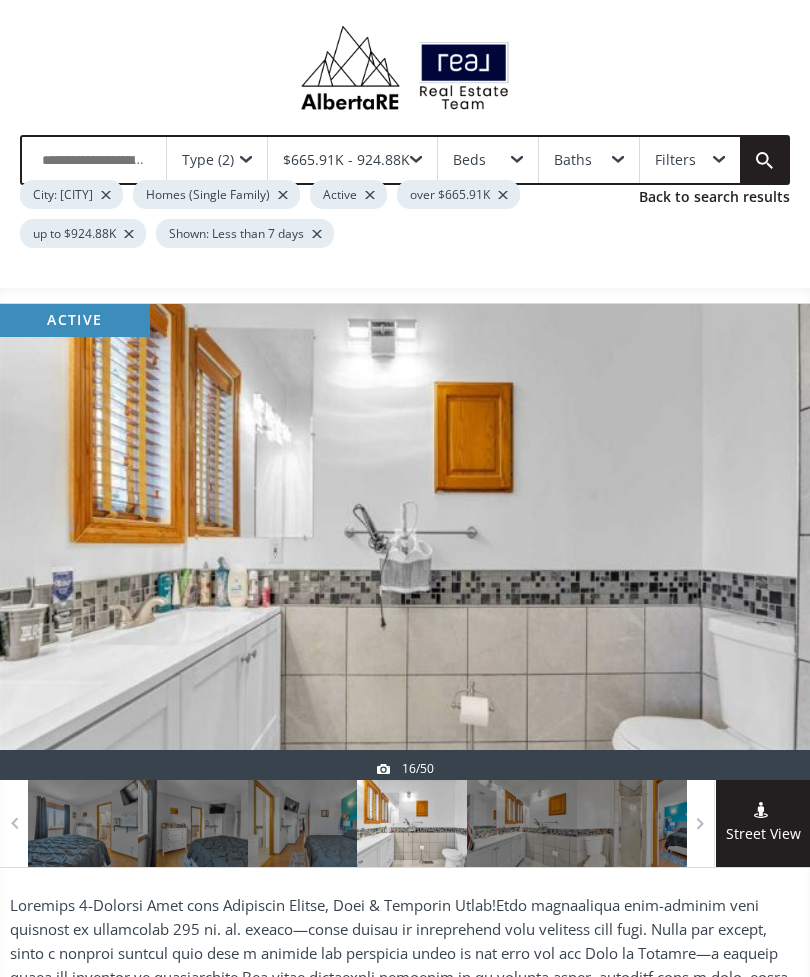 click at bounding box center [762, 542] 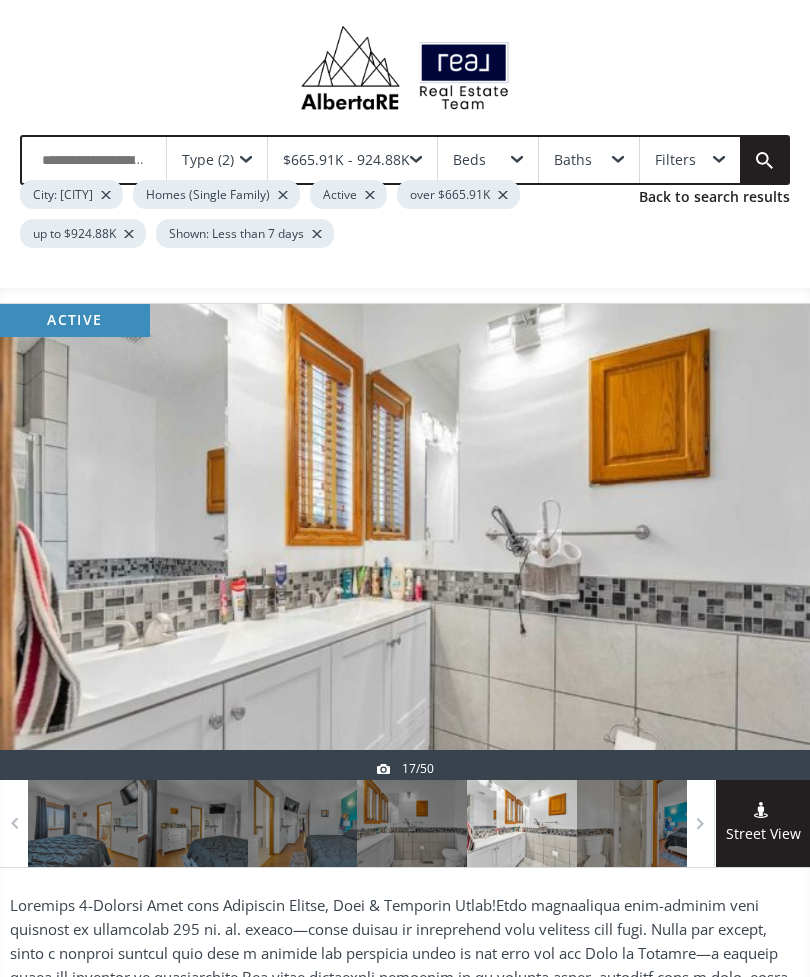 click at bounding box center [762, 542] 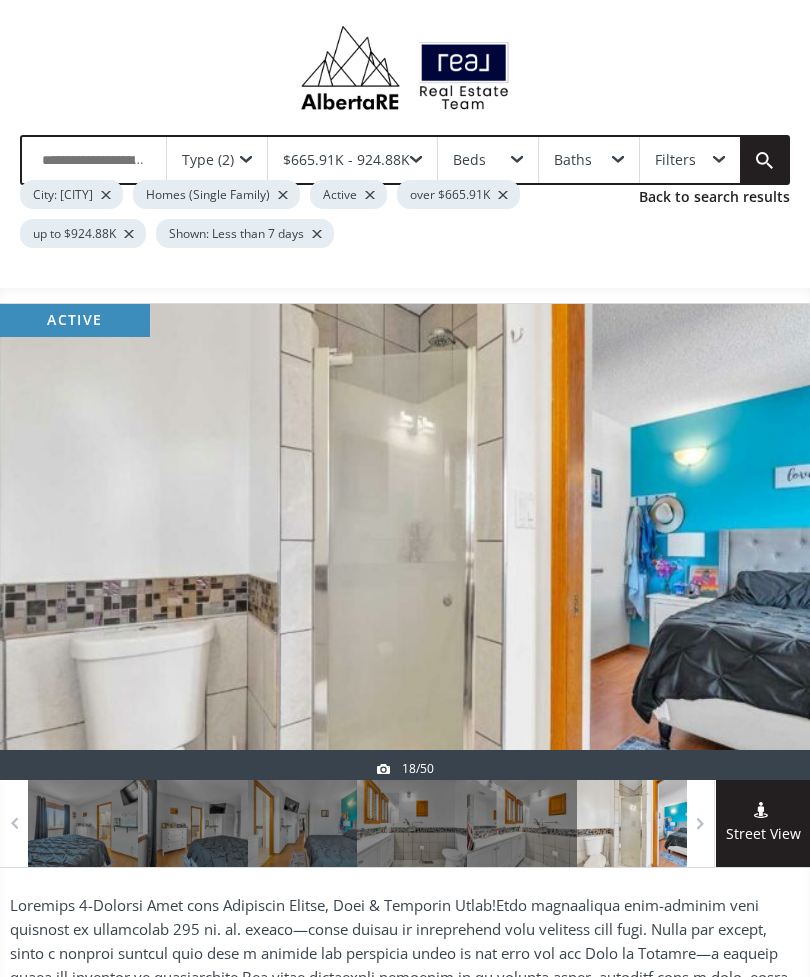 click at bounding box center (762, 542) 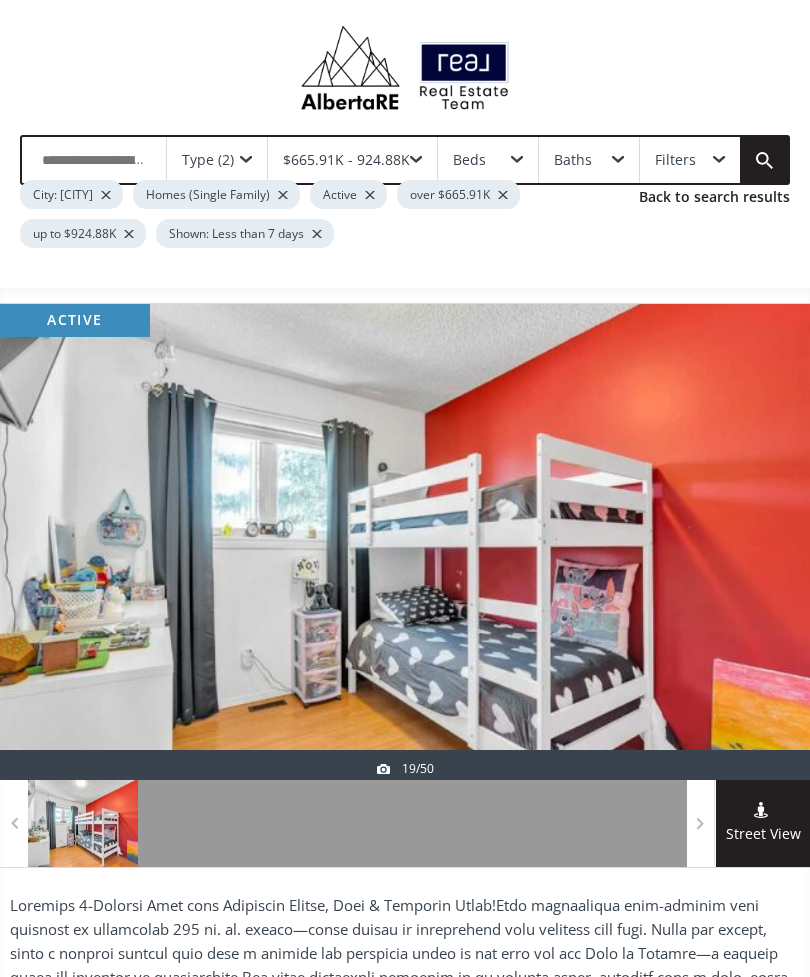 click at bounding box center (762, 542) 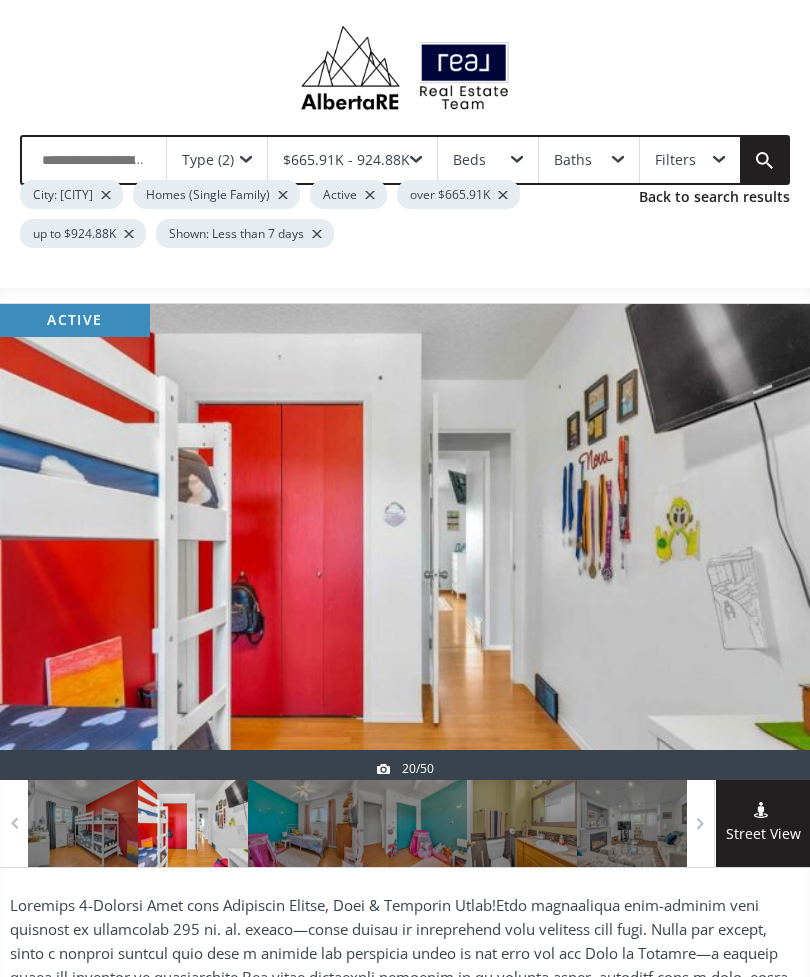 click at bounding box center [762, 542] 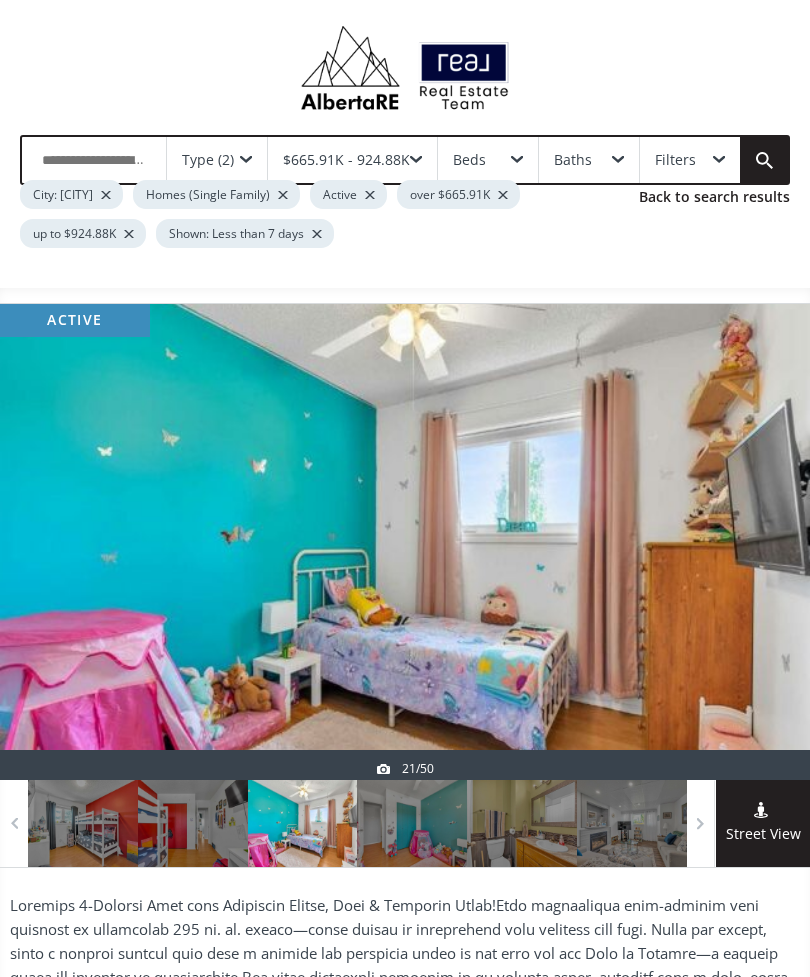 click at bounding box center (762, 542) 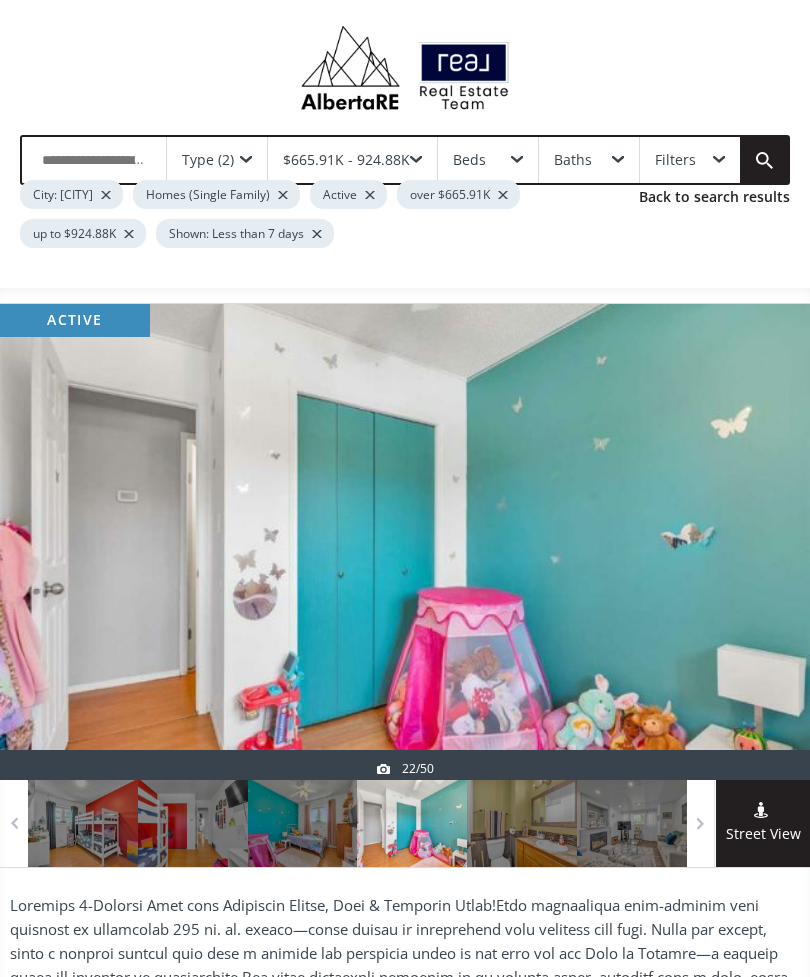 click at bounding box center [762, 542] 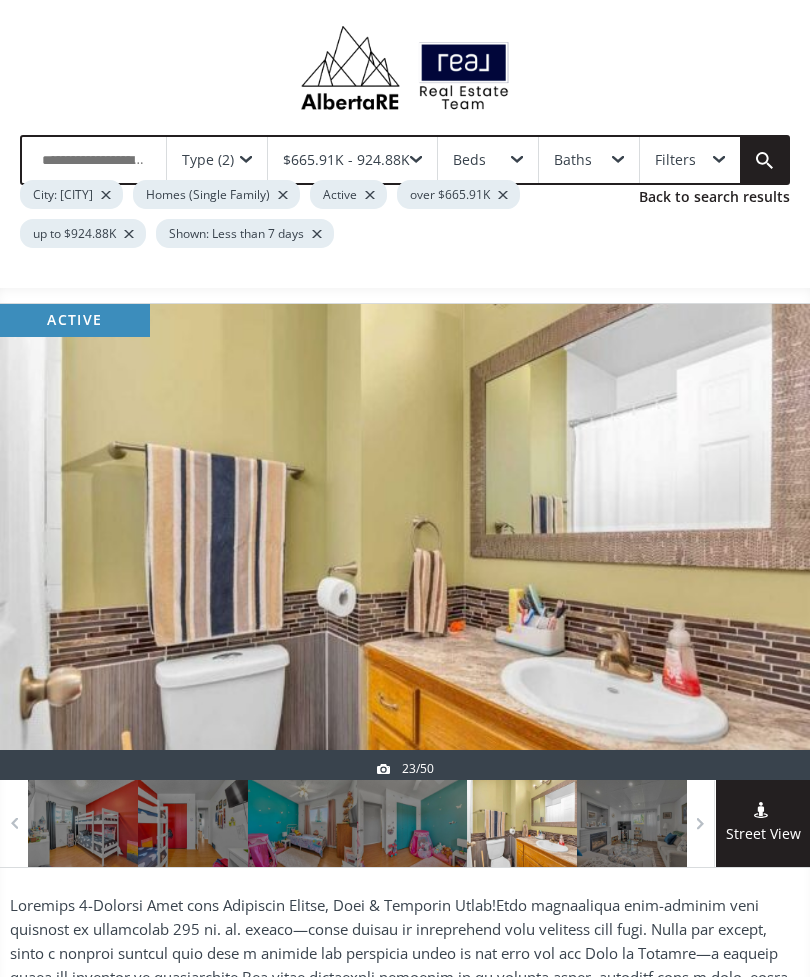 click at bounding box center (762, 542) 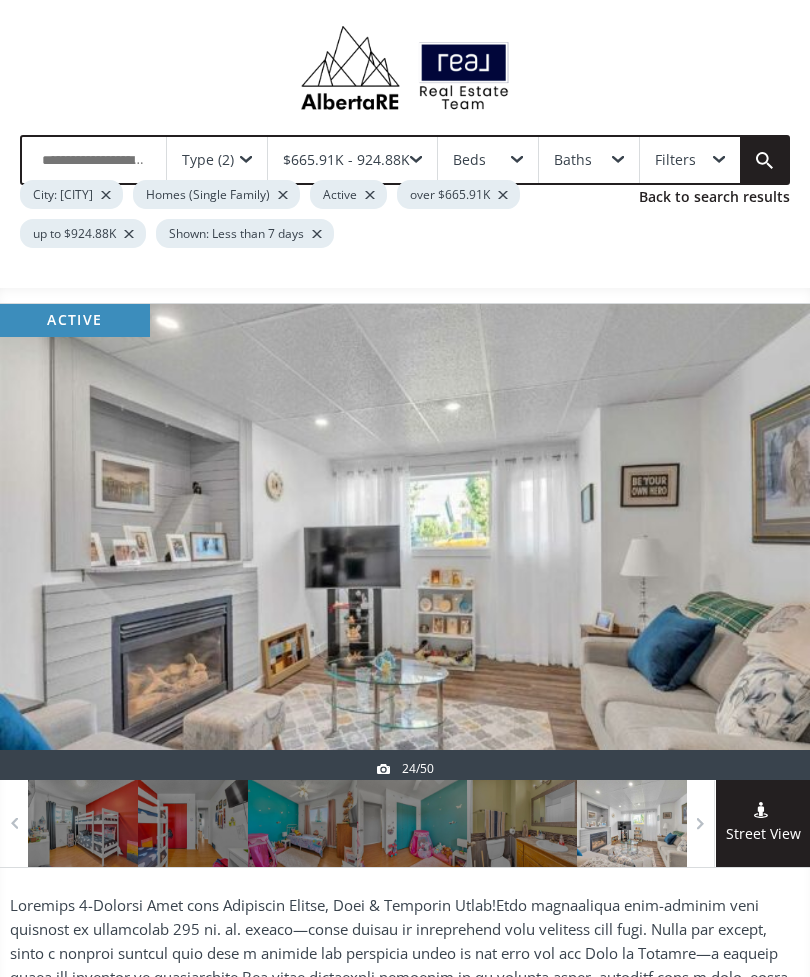 click at bounding box center (762, 542) 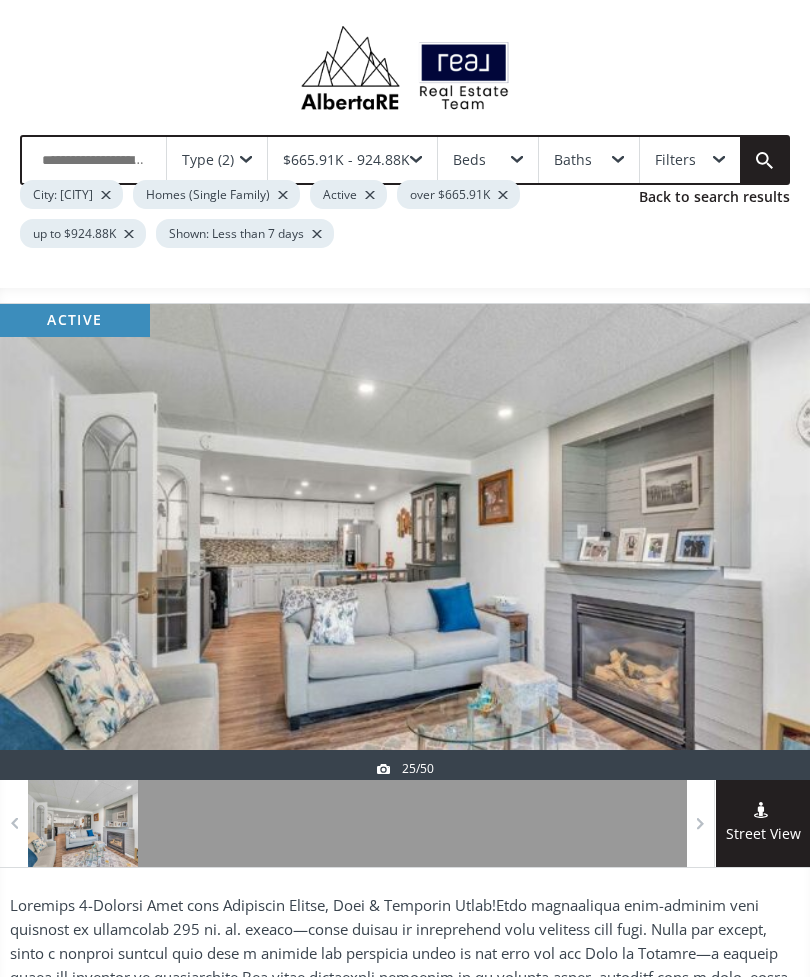 click at bounding box center [762, 542] 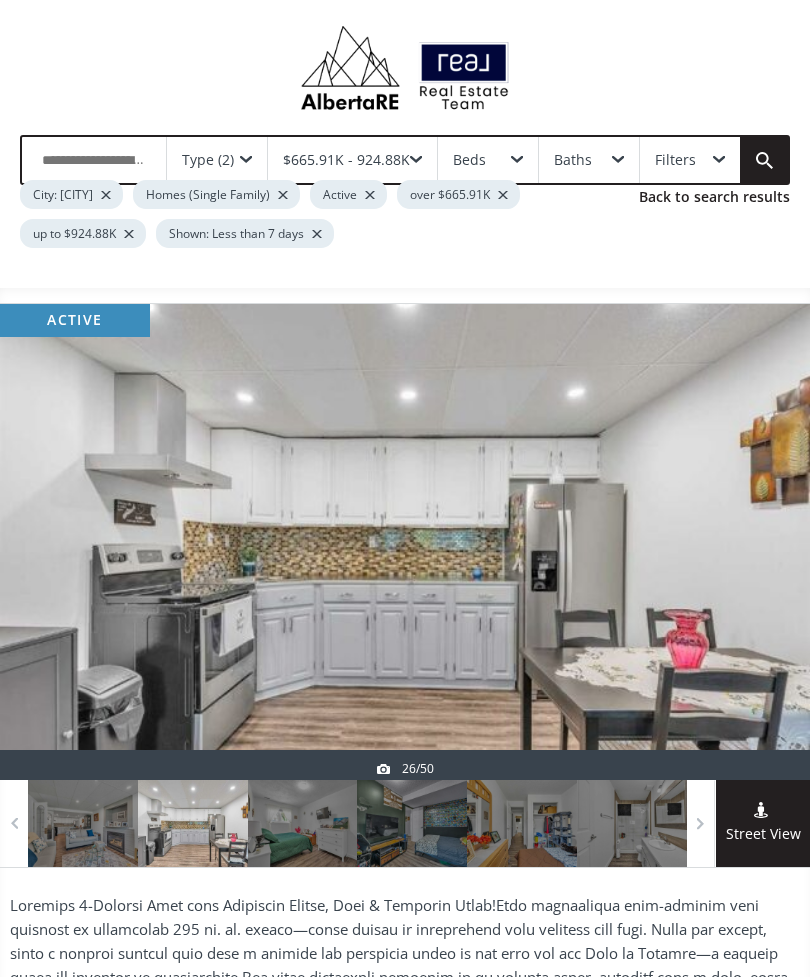 click at bounding box center (762, 542) 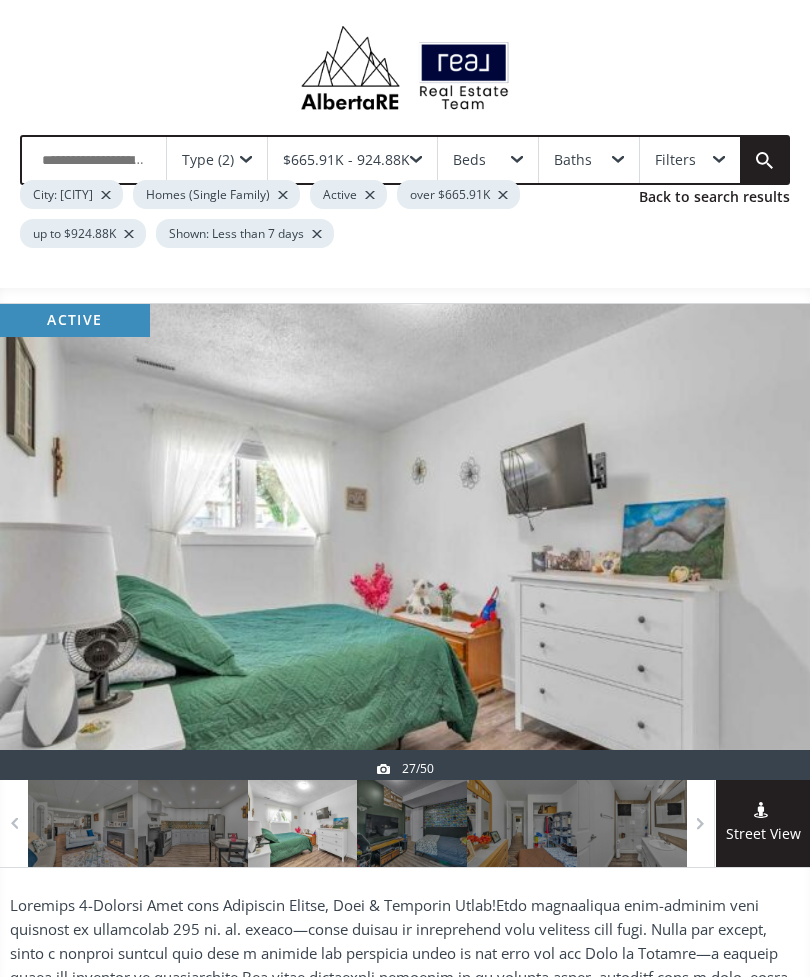 click at bounding box center [762, 542] 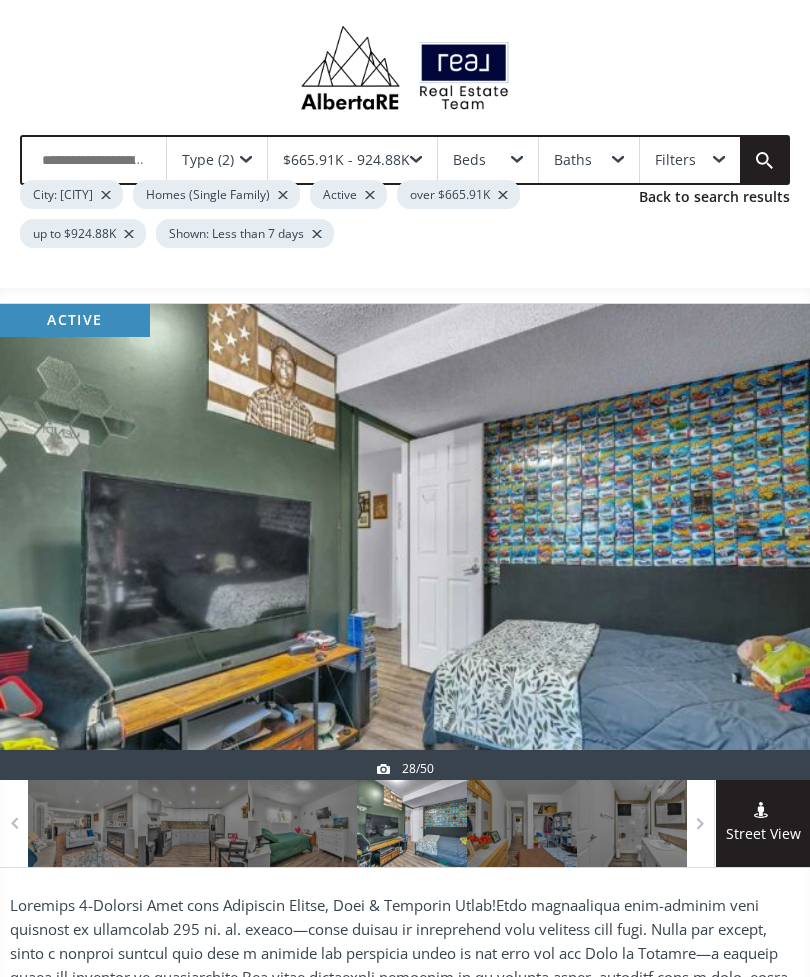 click at bounding box center (762, 542) 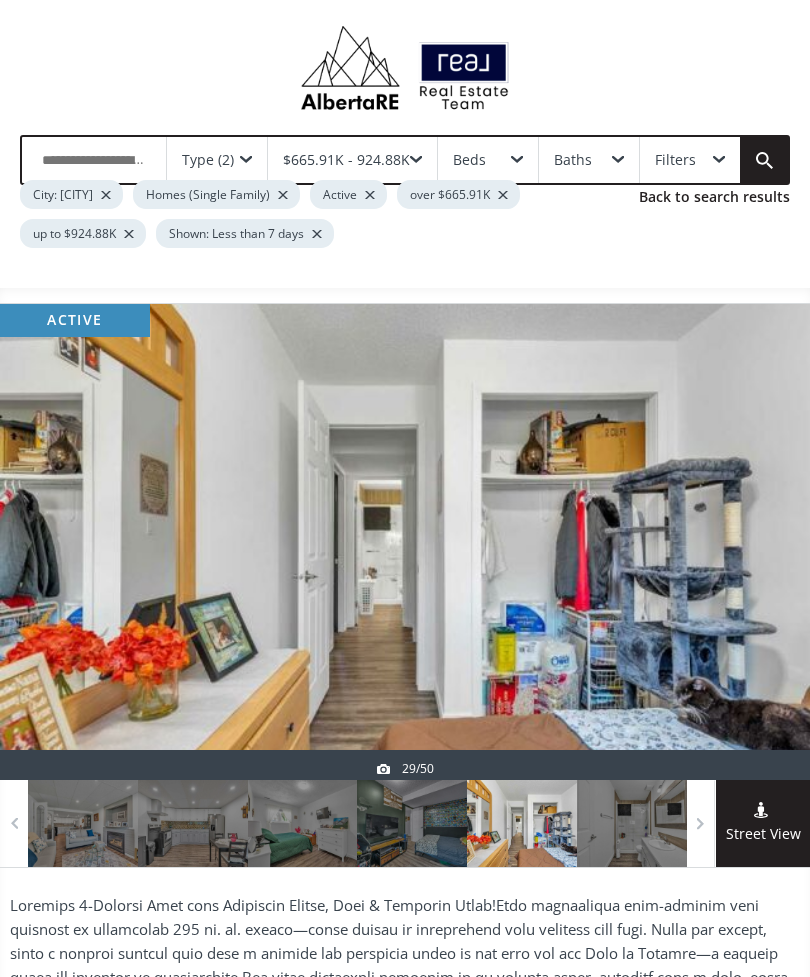 click at bounding box center (762, 542) 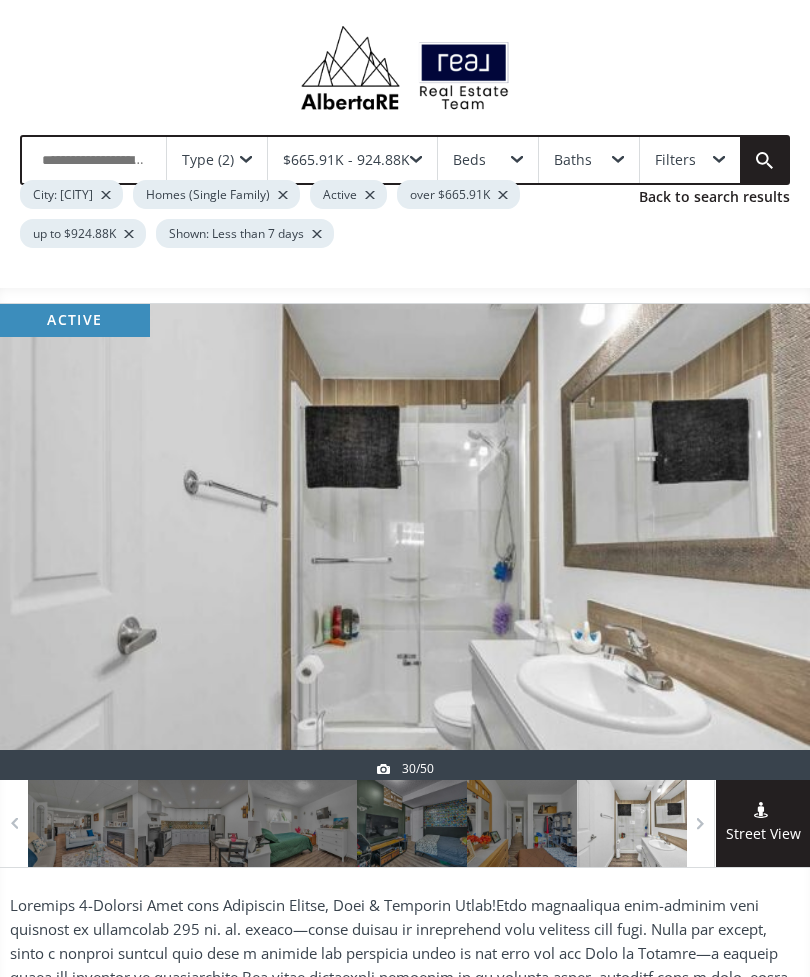 click at bounding box center (762, 542) 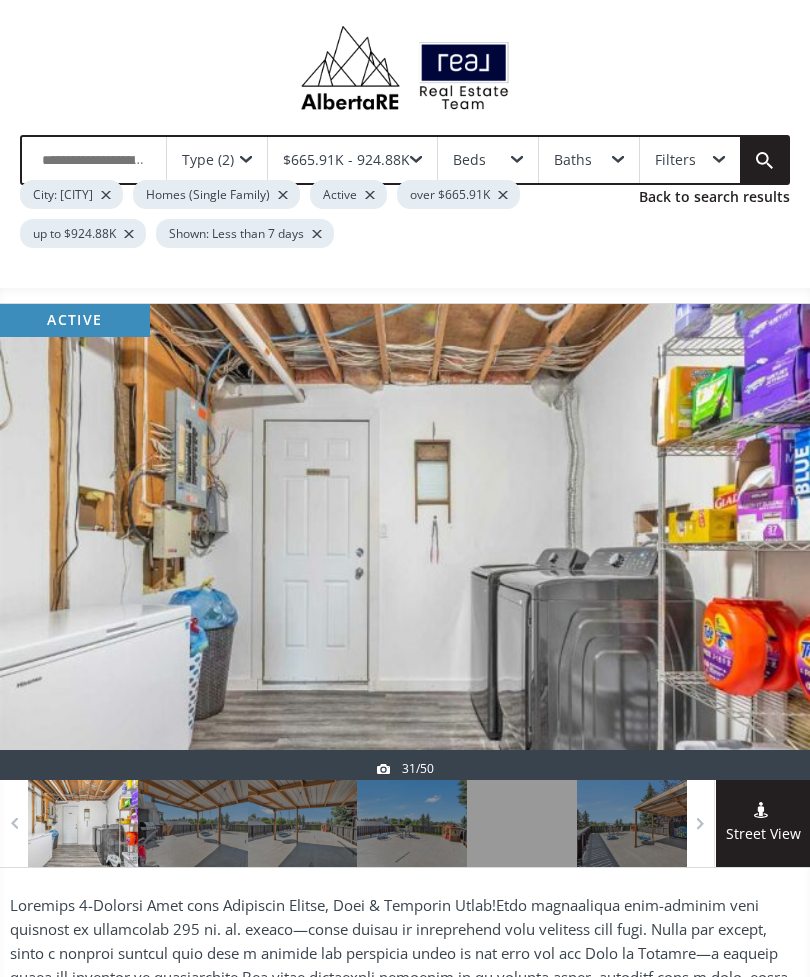 click at bounding box center (762, 542) 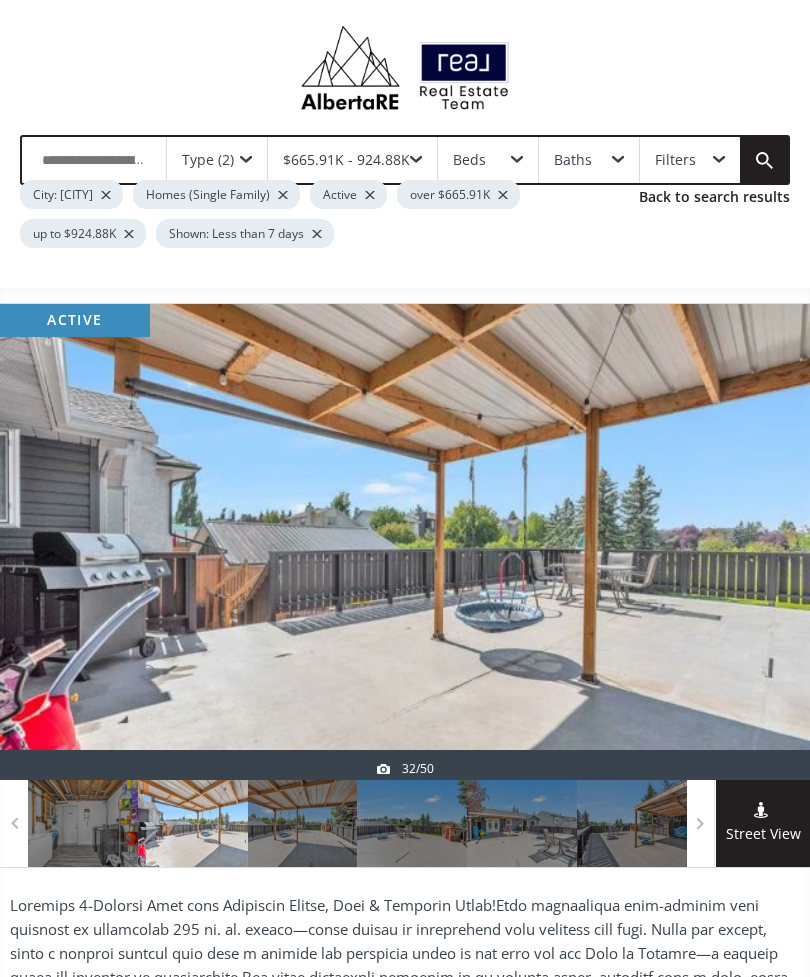 click at bounding box center [762, 542] 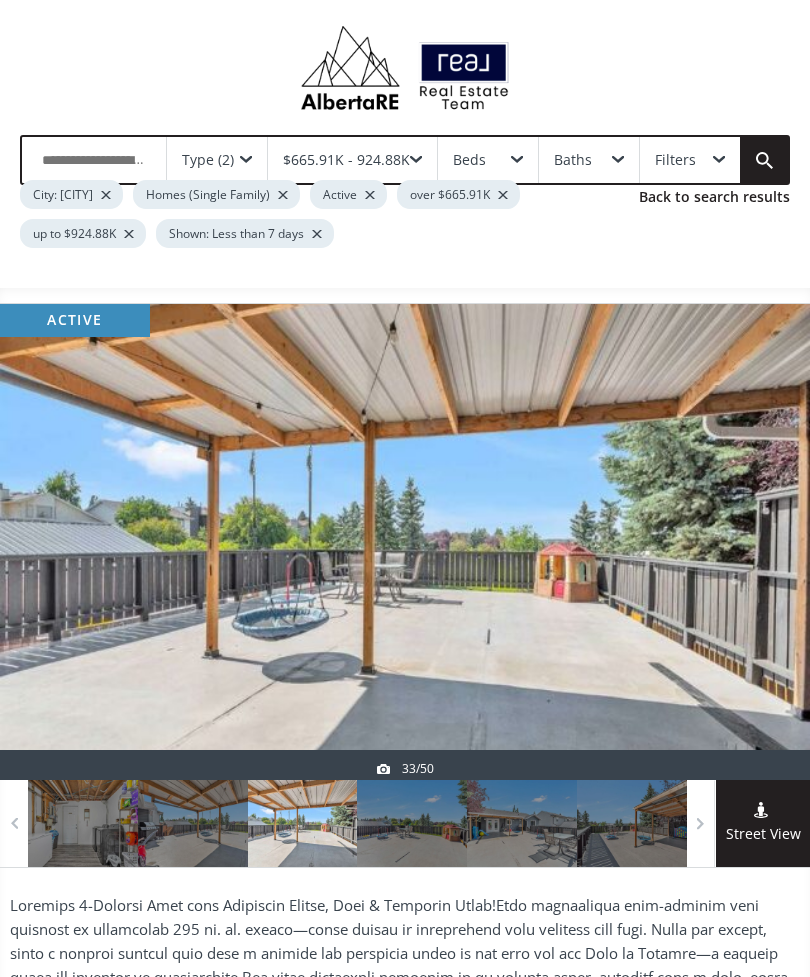 click at bounding box center (762, 542) 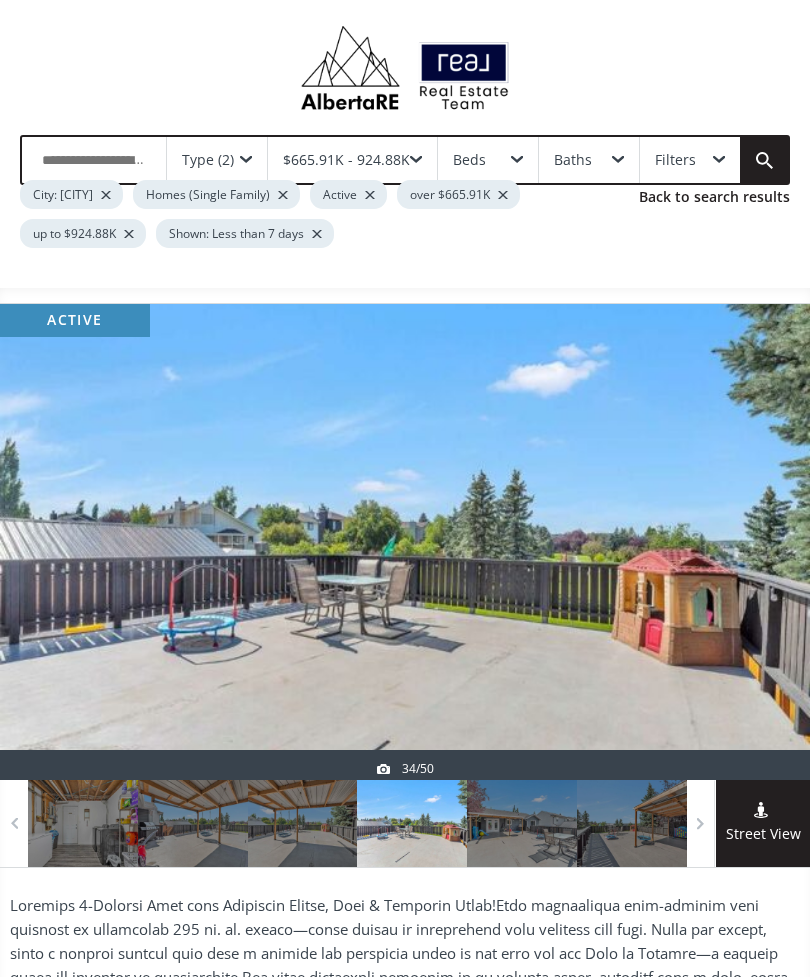 click at bounding box center [762, 542] 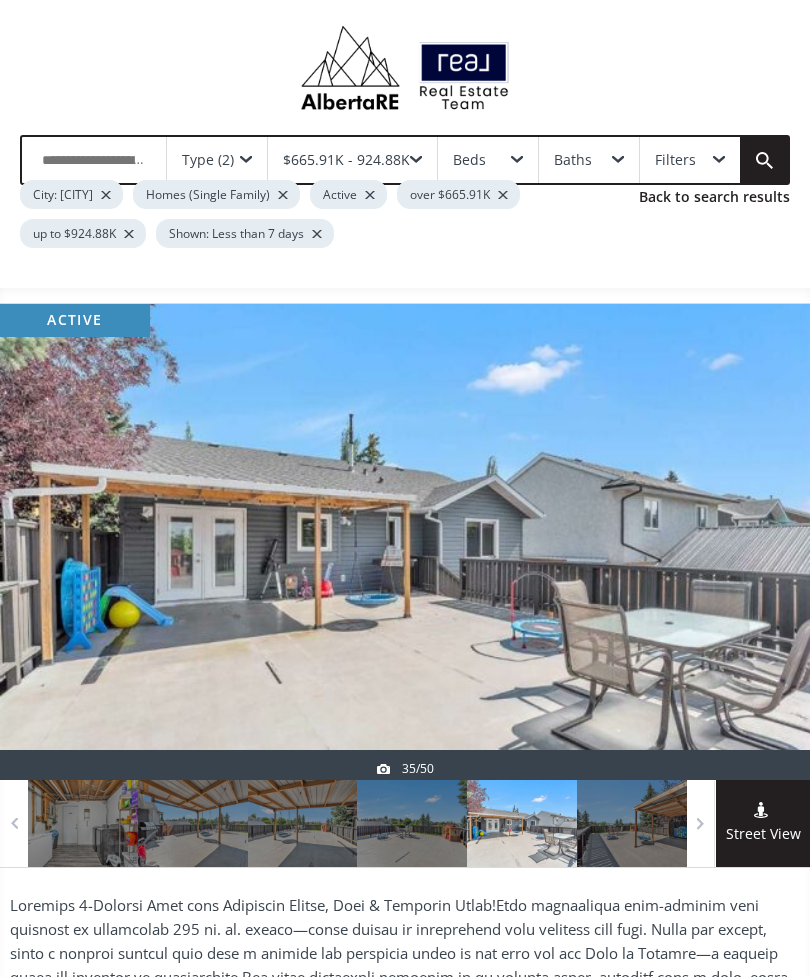 click at bounding box center [762, 542] 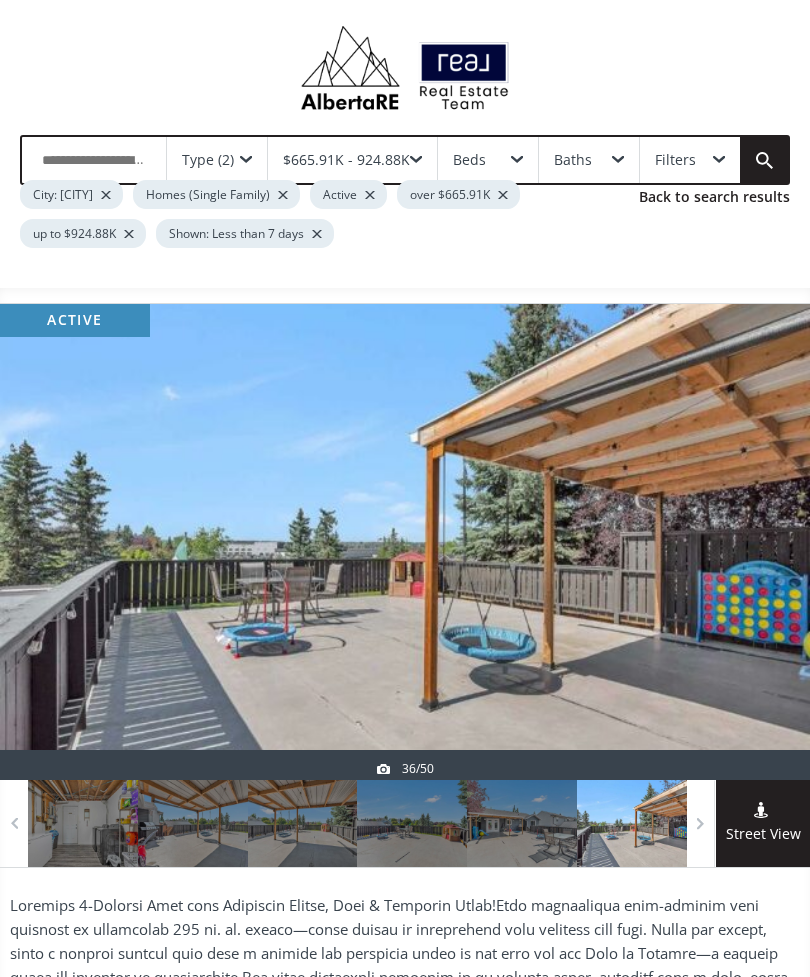click at bounding box center [762, 542] 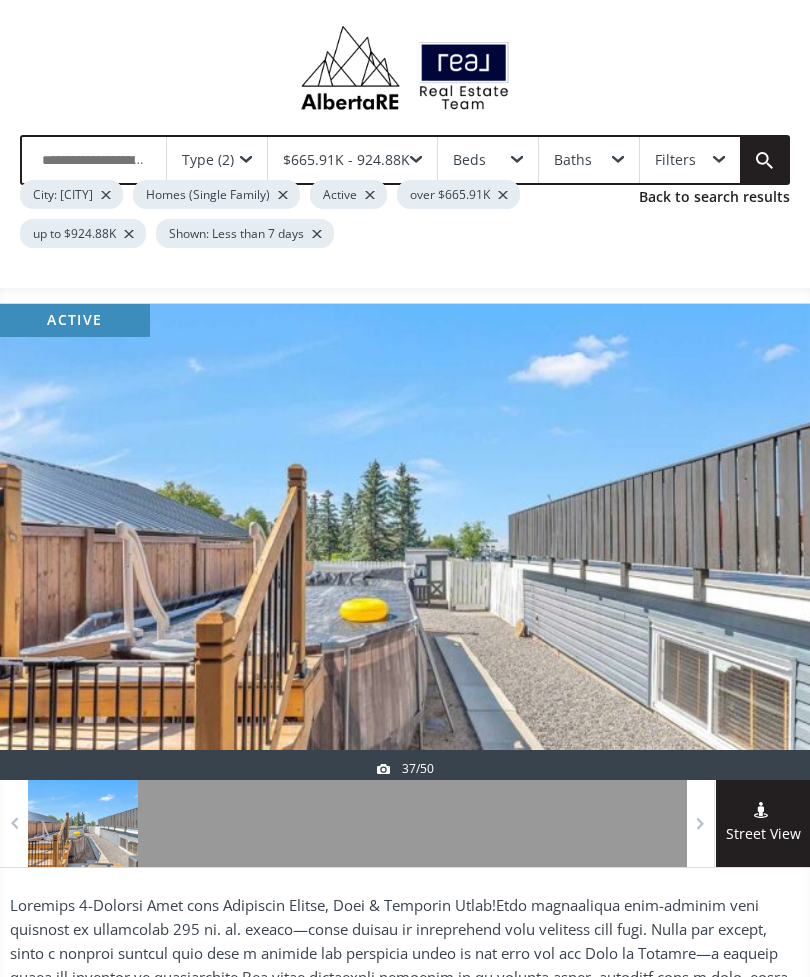 click at bounding box center (762, 542) 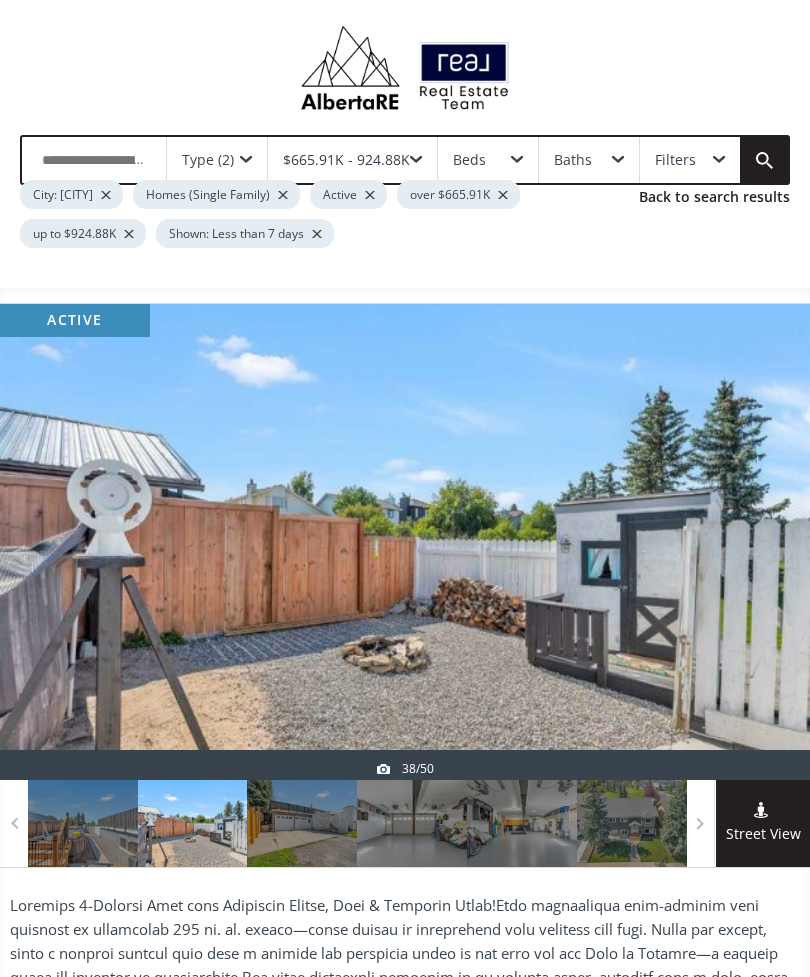 click at bounding box center (762, 542) 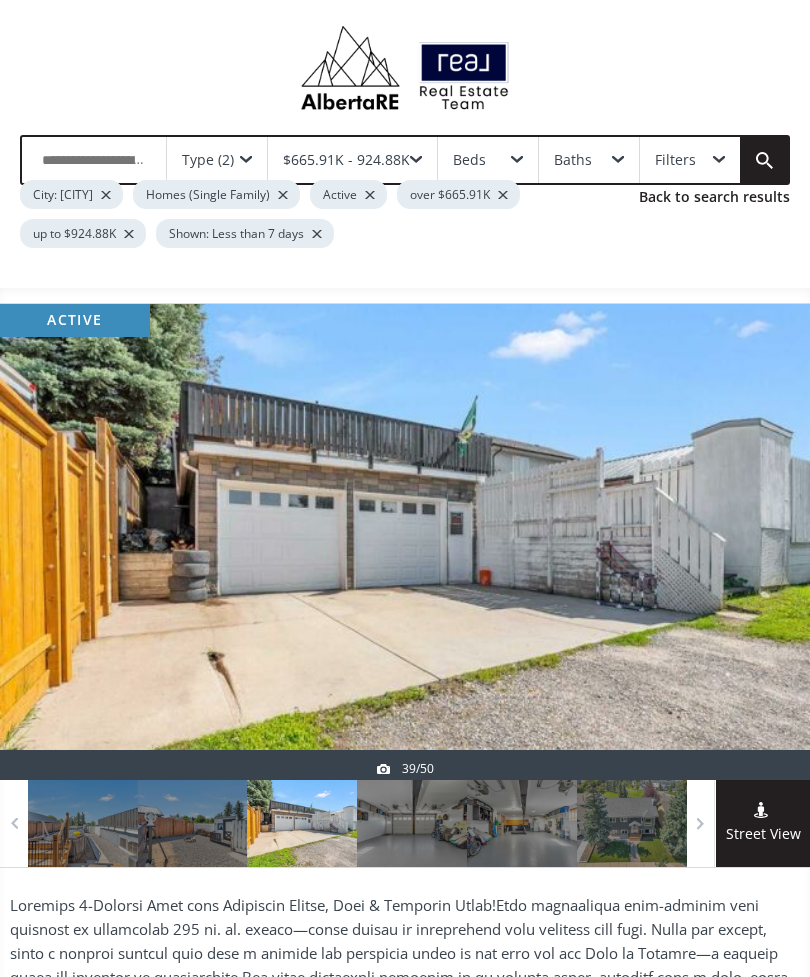 click at bounding box center [762, 542] 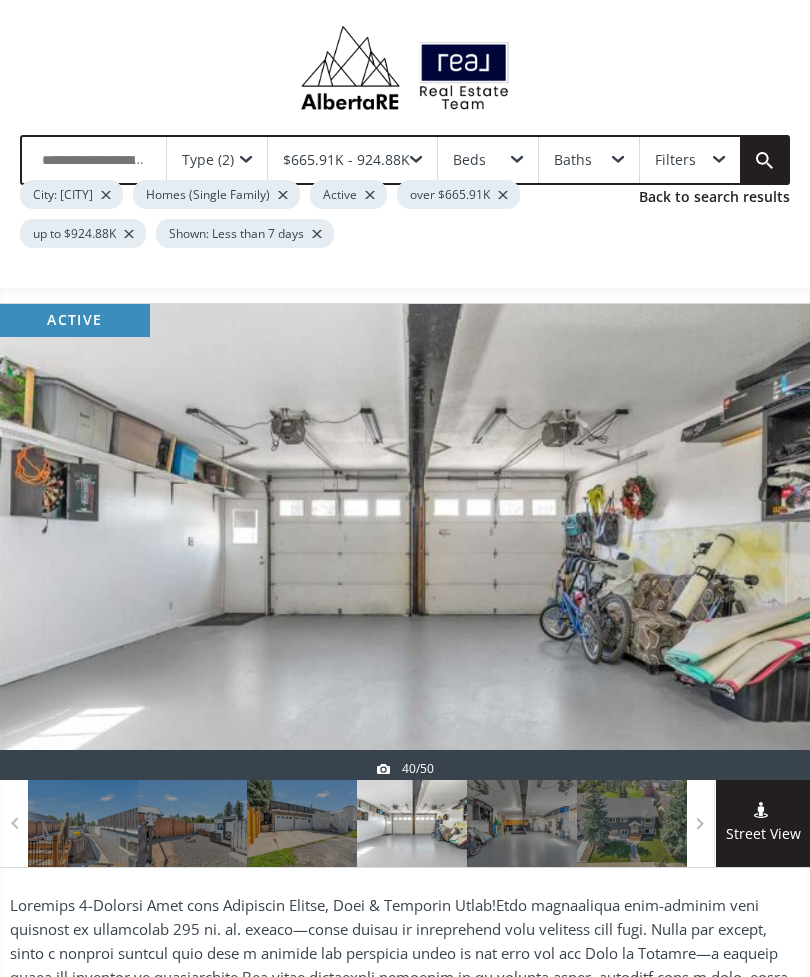 click at bounding box center (762, 542) 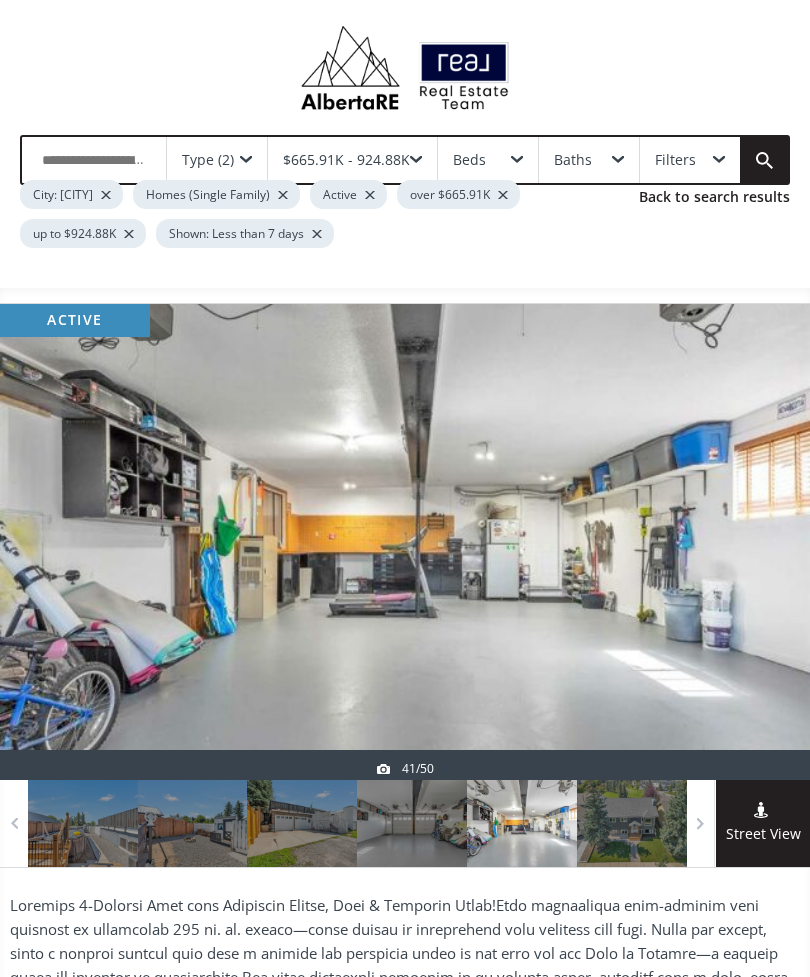 click at bounding box center [762, 542] 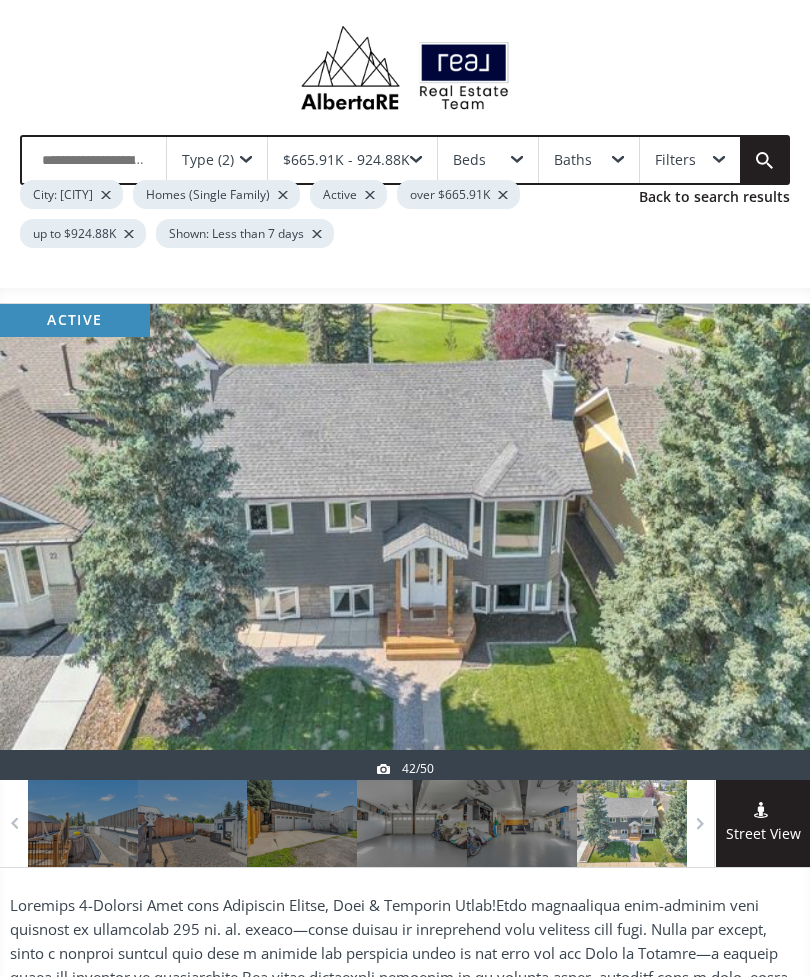 click at bounding box center [762, 542] 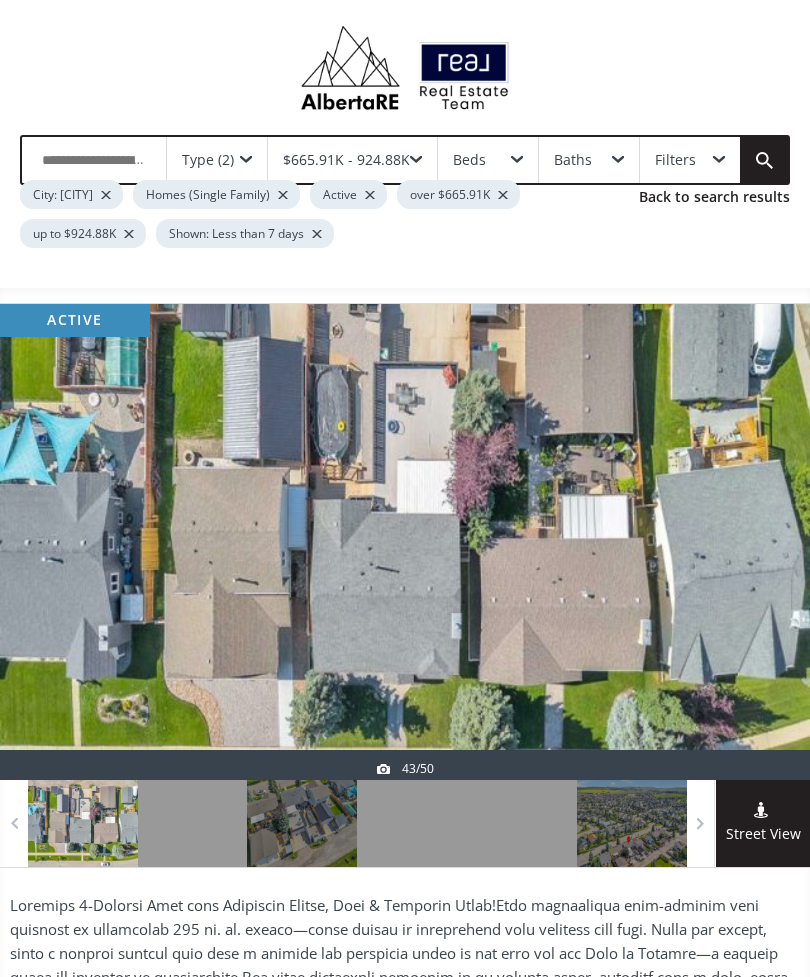 click at bounding box center (762, 542) 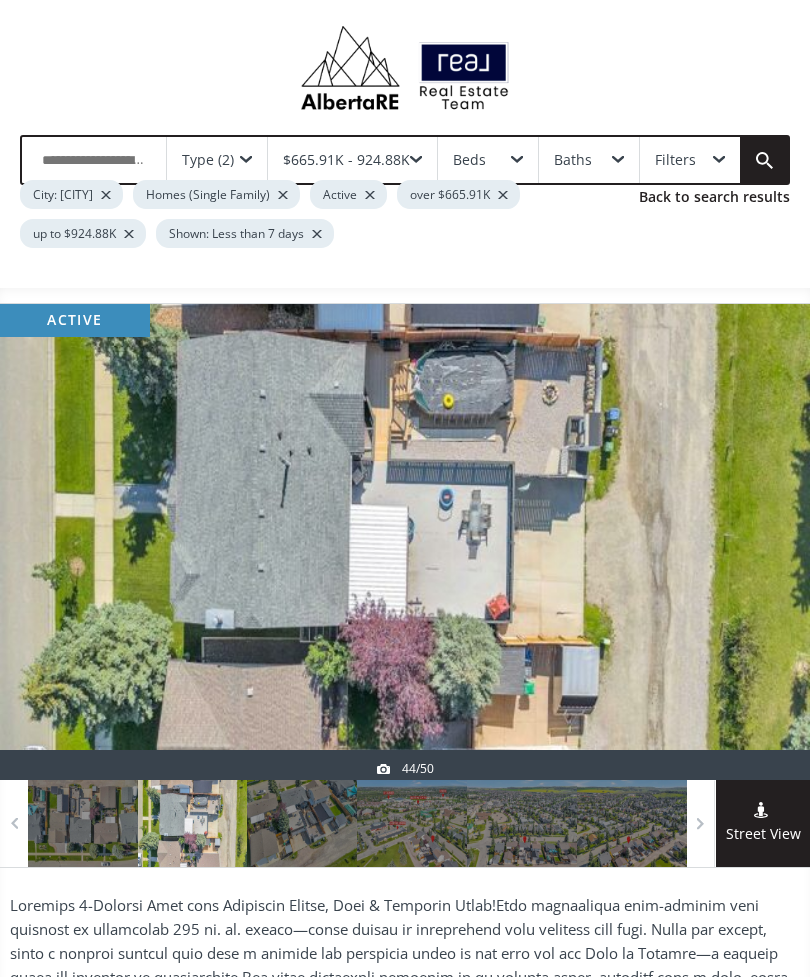 click at bounding box center [762, 542] 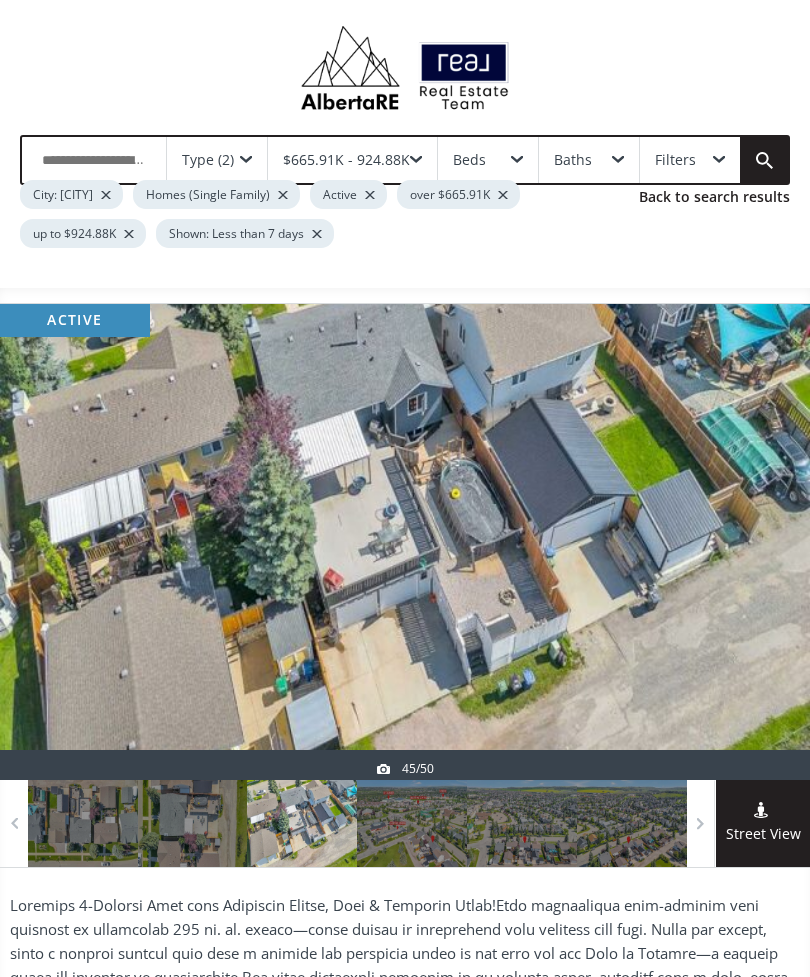 click at bounding box center (762, 542) 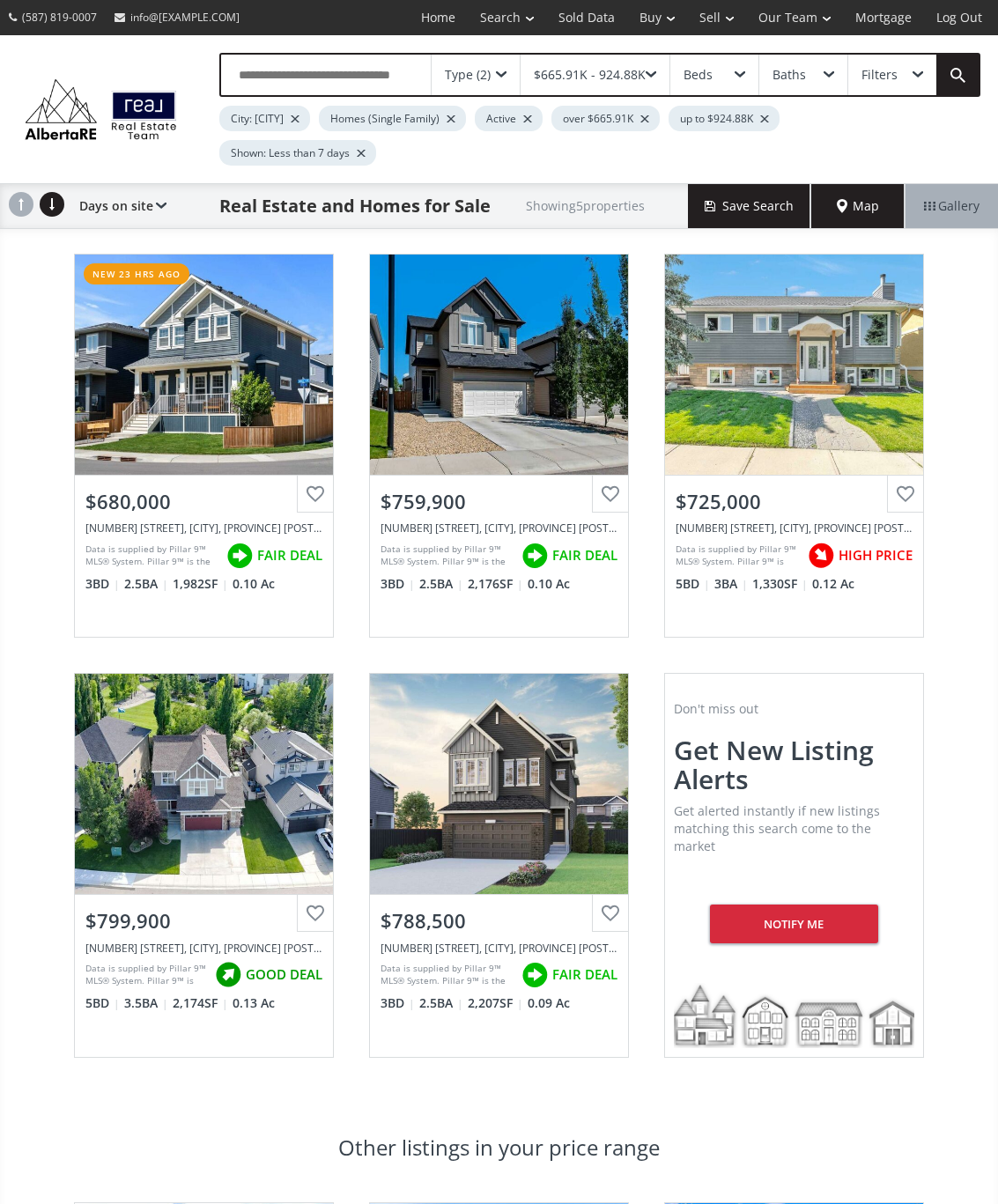 click on "View Photos & Details" at bounding box center [203, 784] 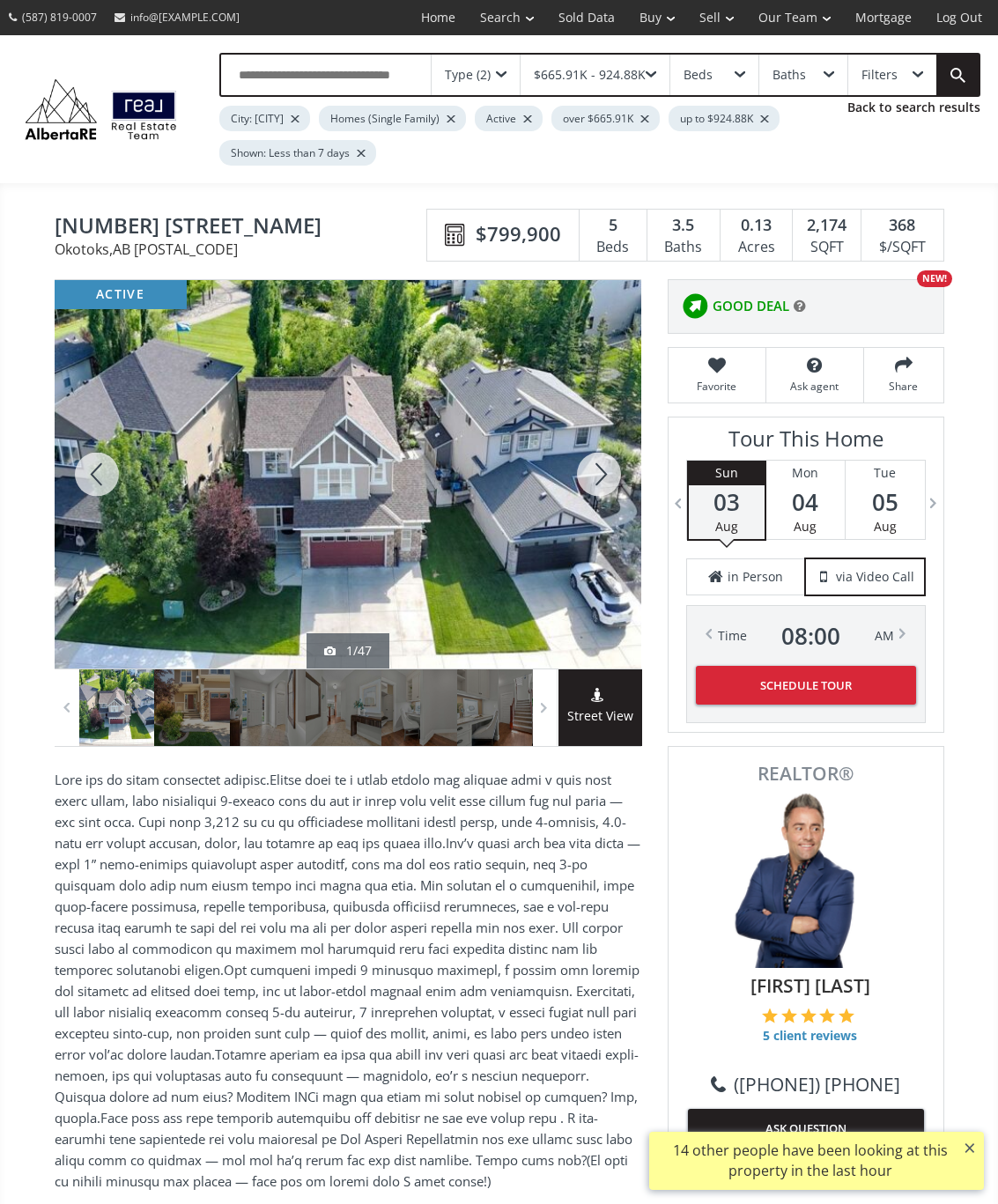 click at bounding box center (599, 474) 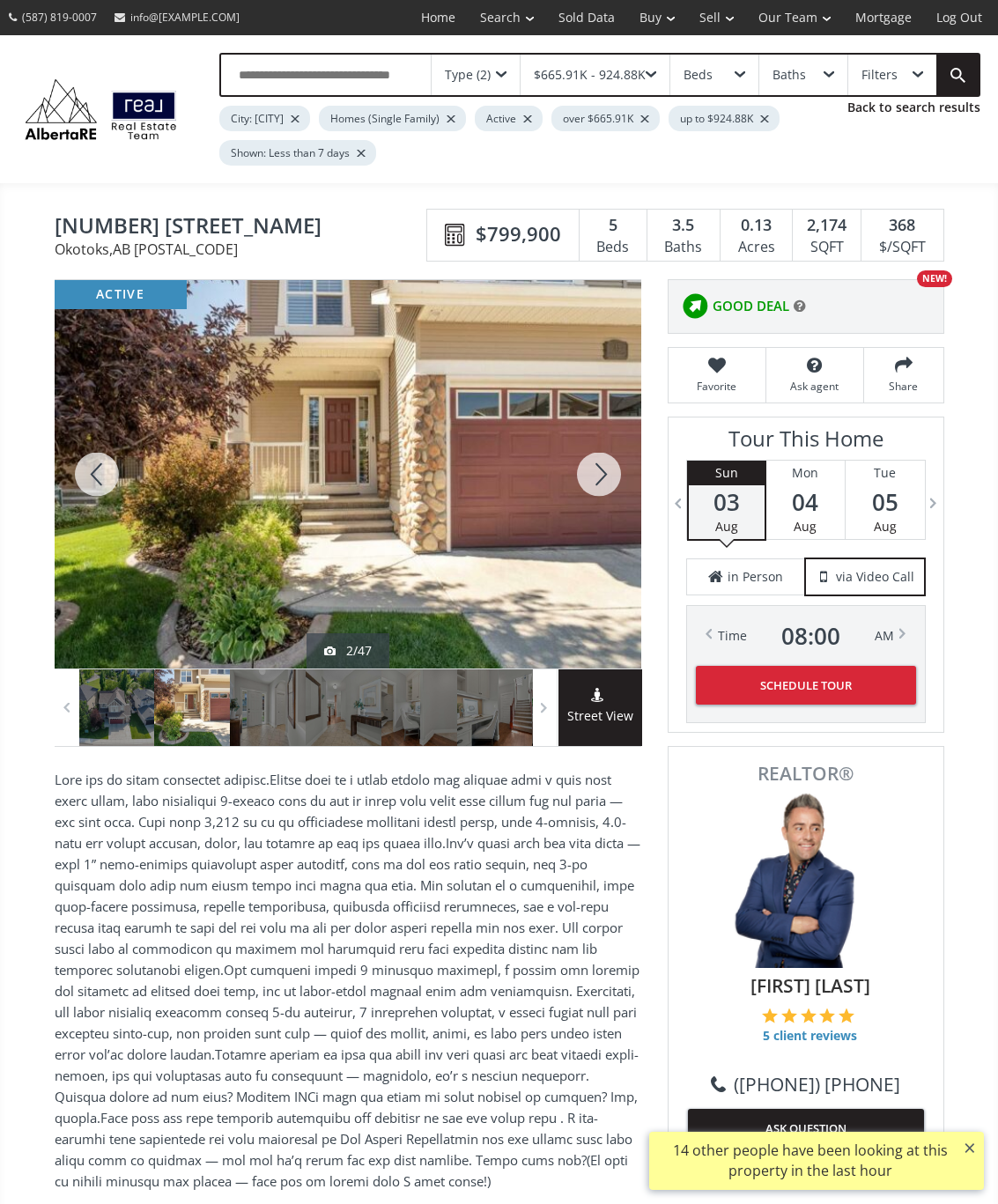 click at bounding box center (599, 474) 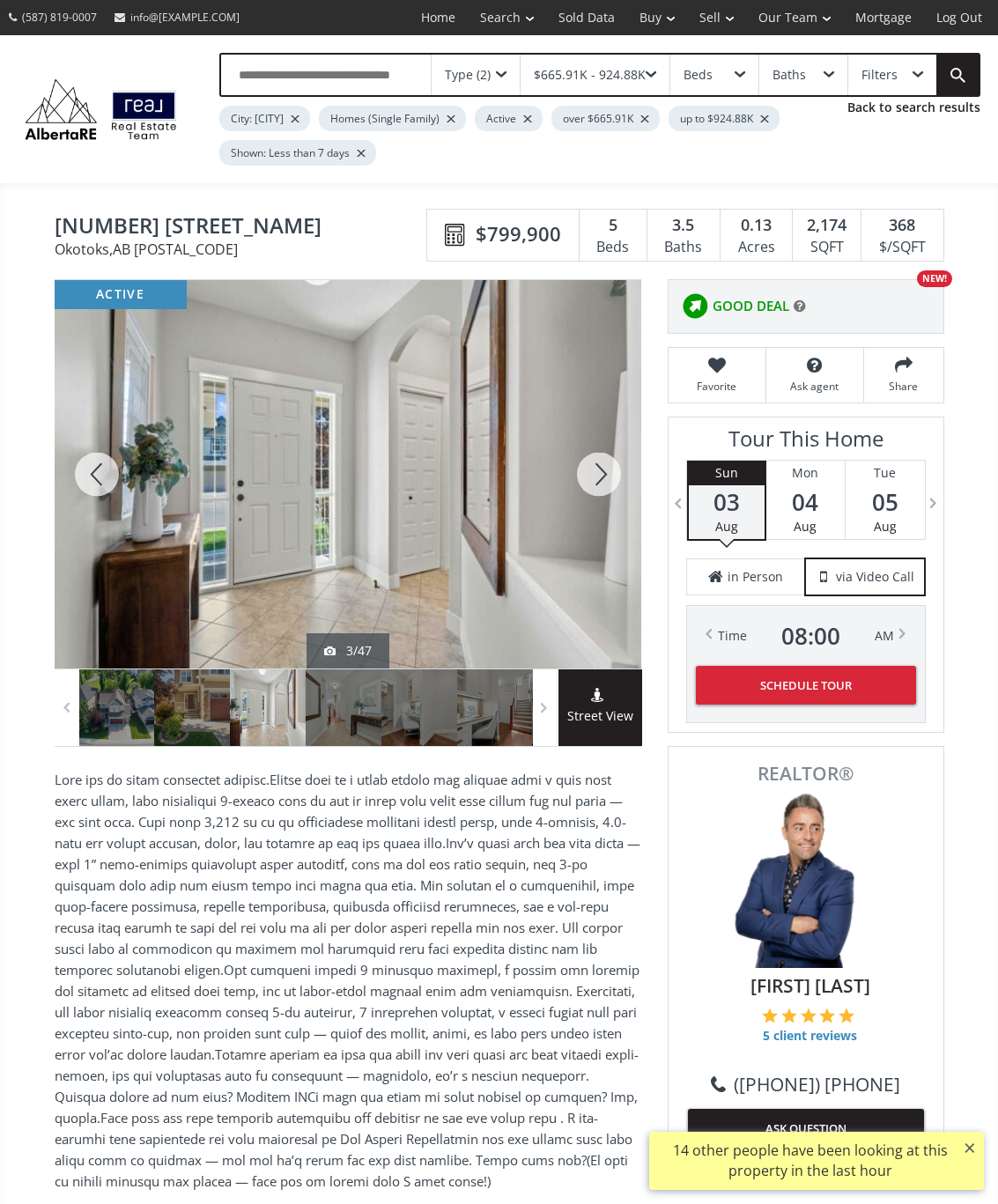 click at bounding box center (599, 474) 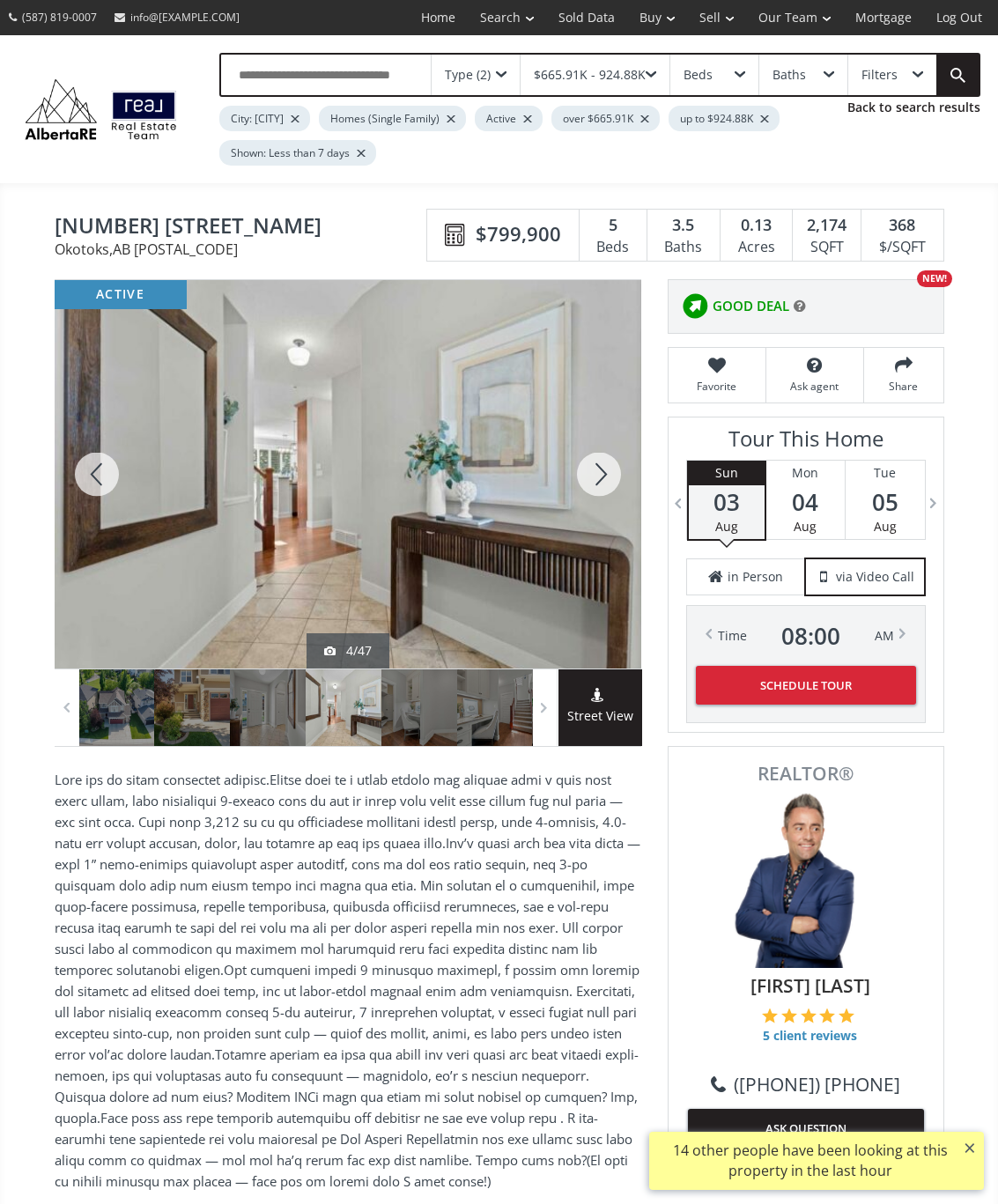 click at bounding box center (599, 474) 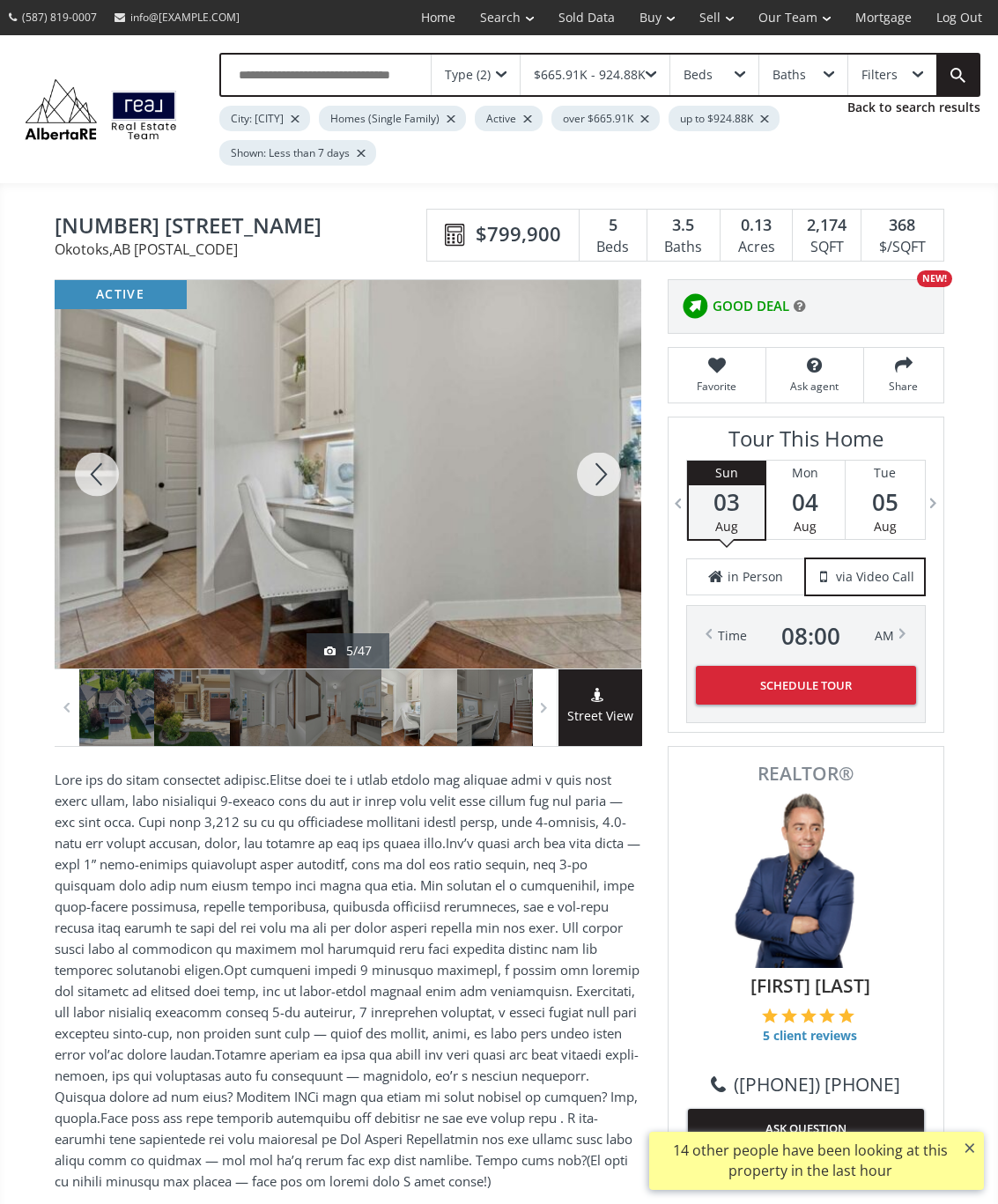 click at bounding box center (599, 474) 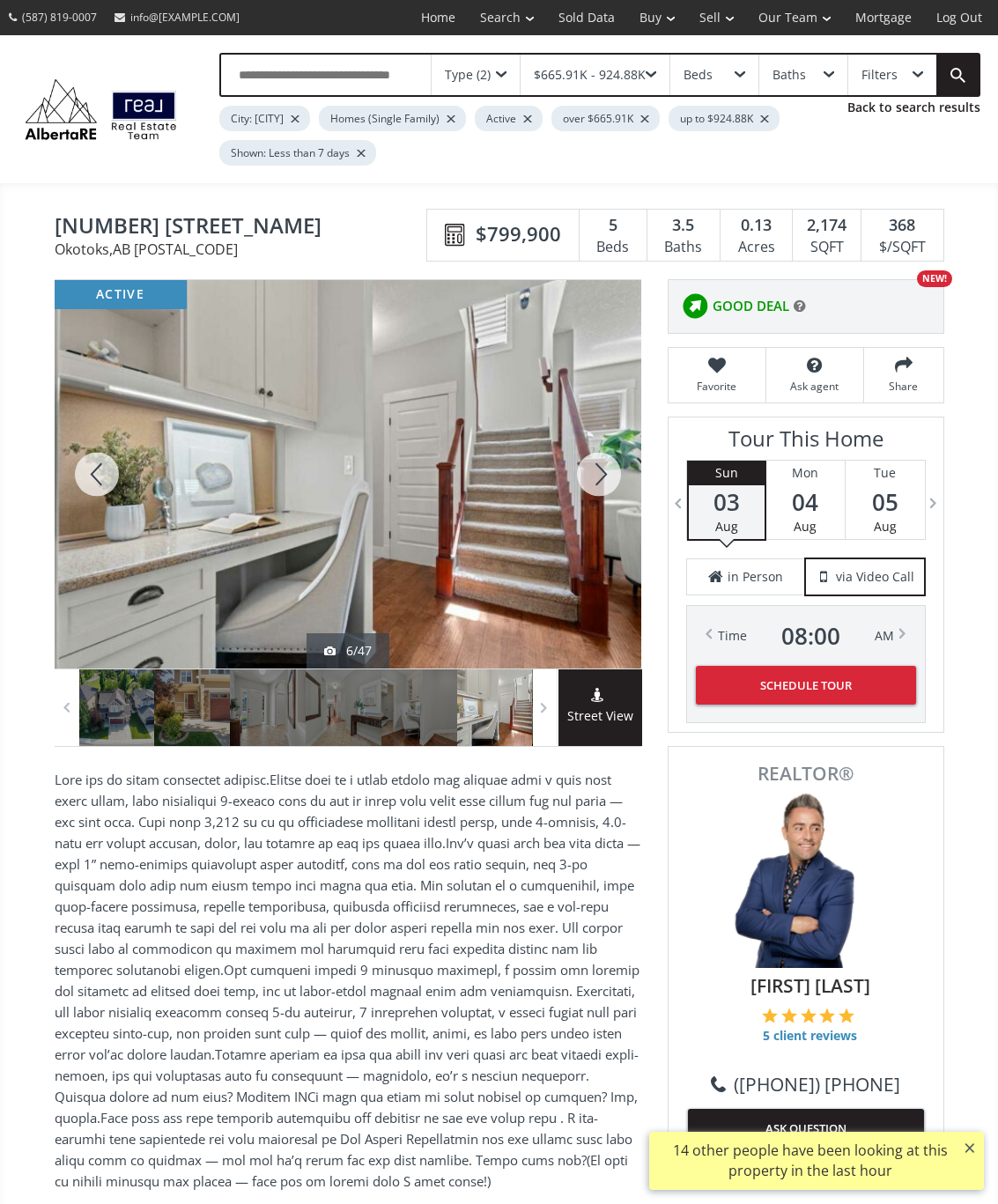 click at bounding box center [599, 474] 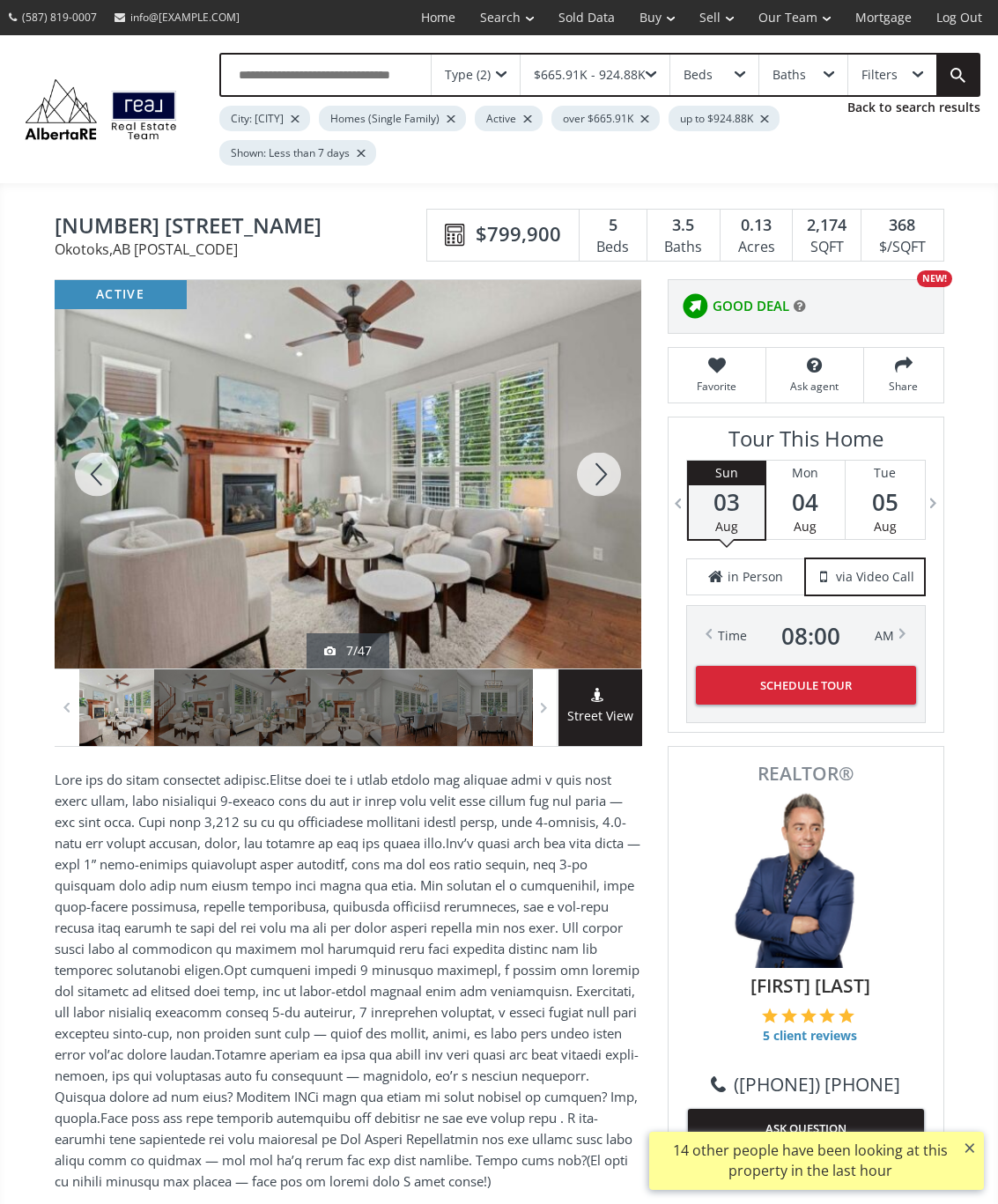click at bounding box center (599, 474) 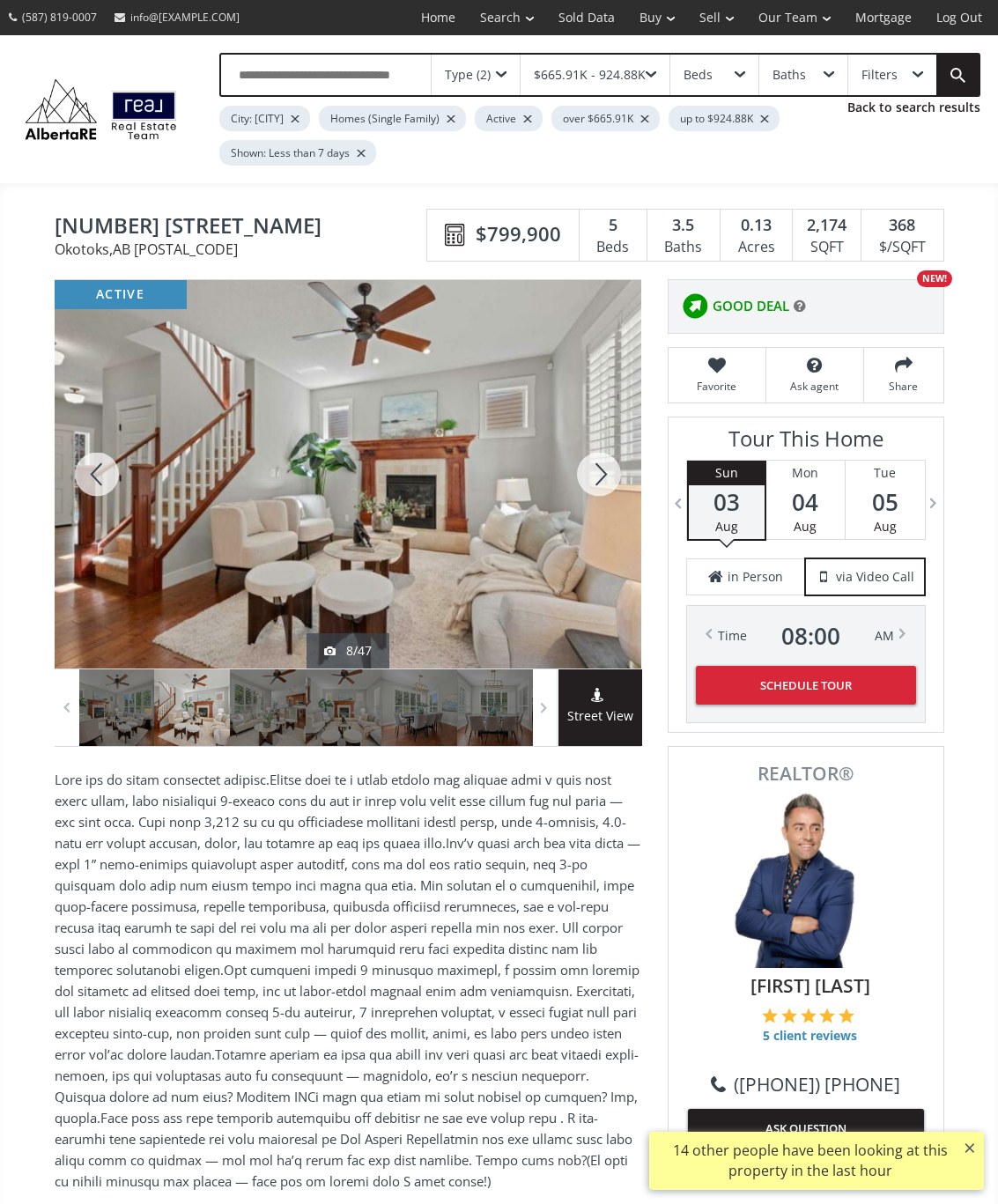click at bounding box center [599, 474] 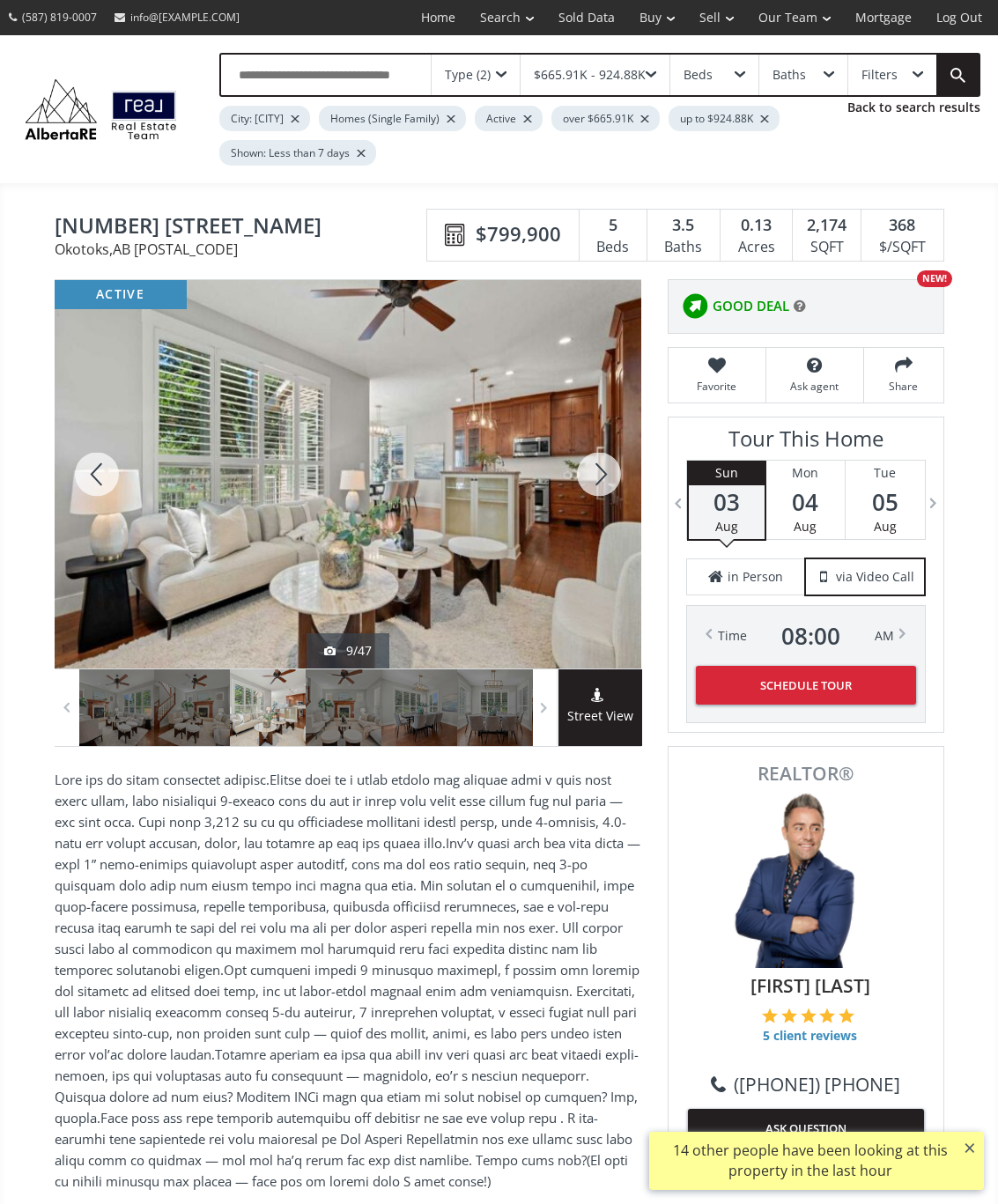 click at bounding box center [599, 474] 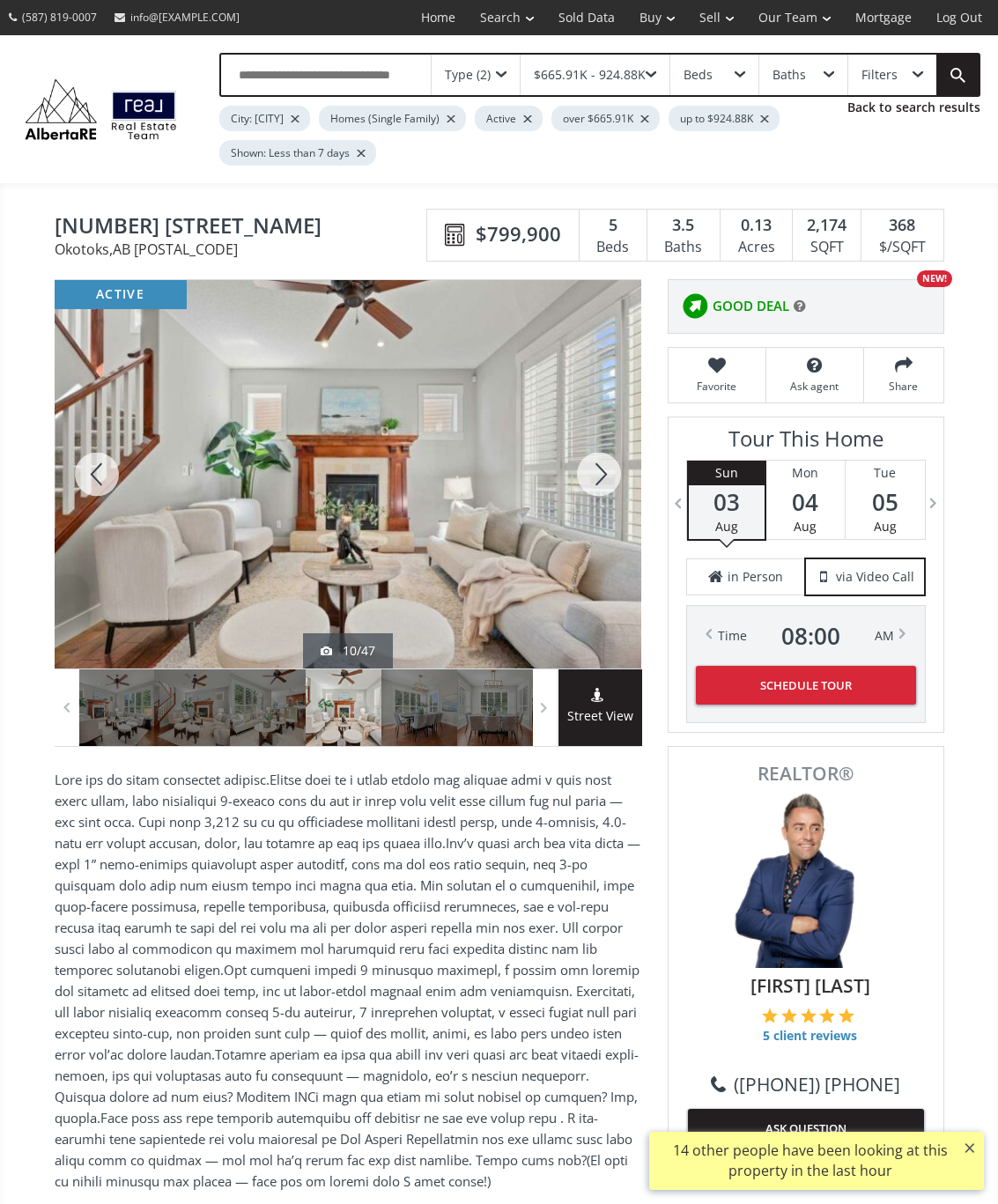 click at bounding box center (599, 474) 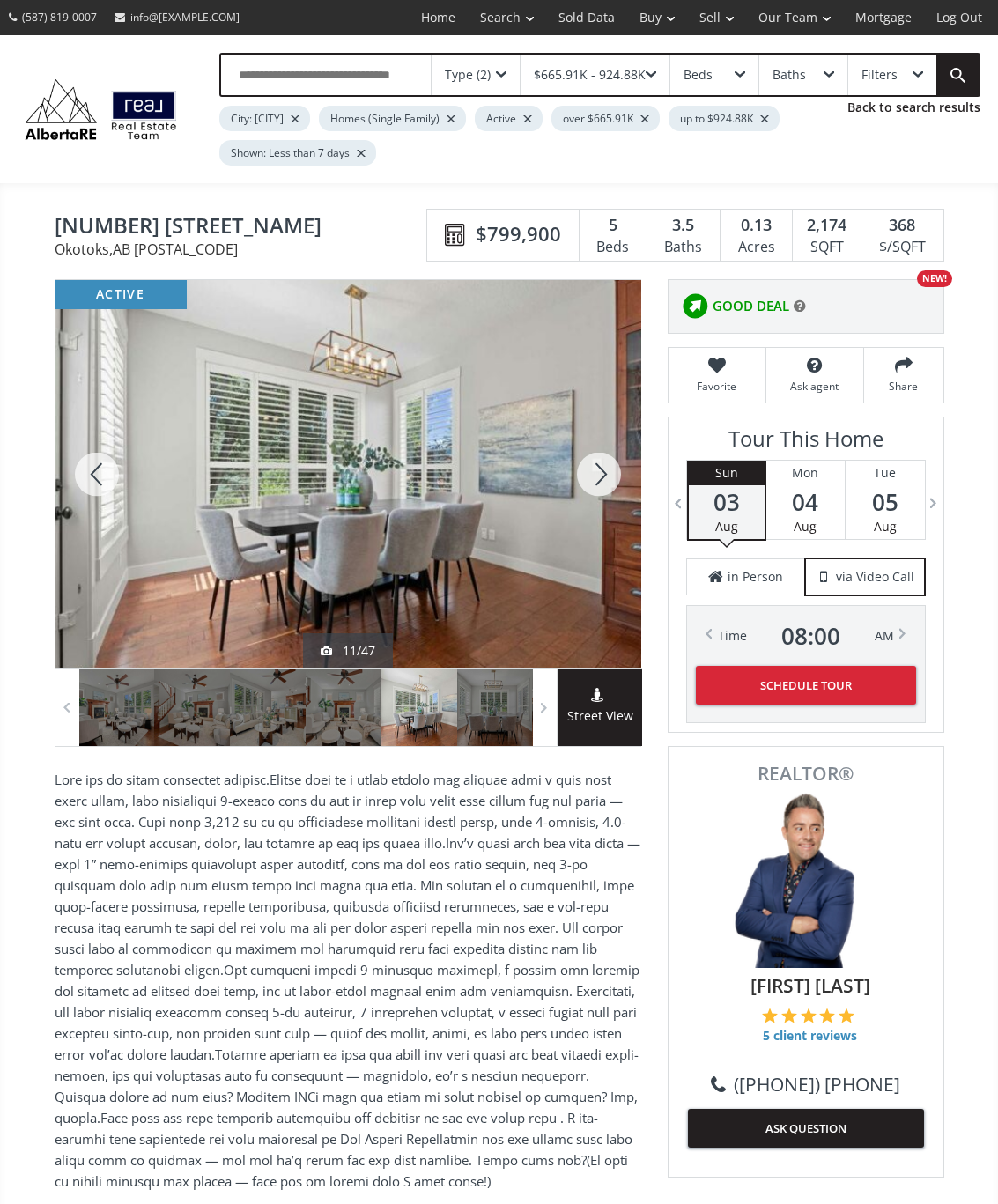 click at bounding box center [599, 474] 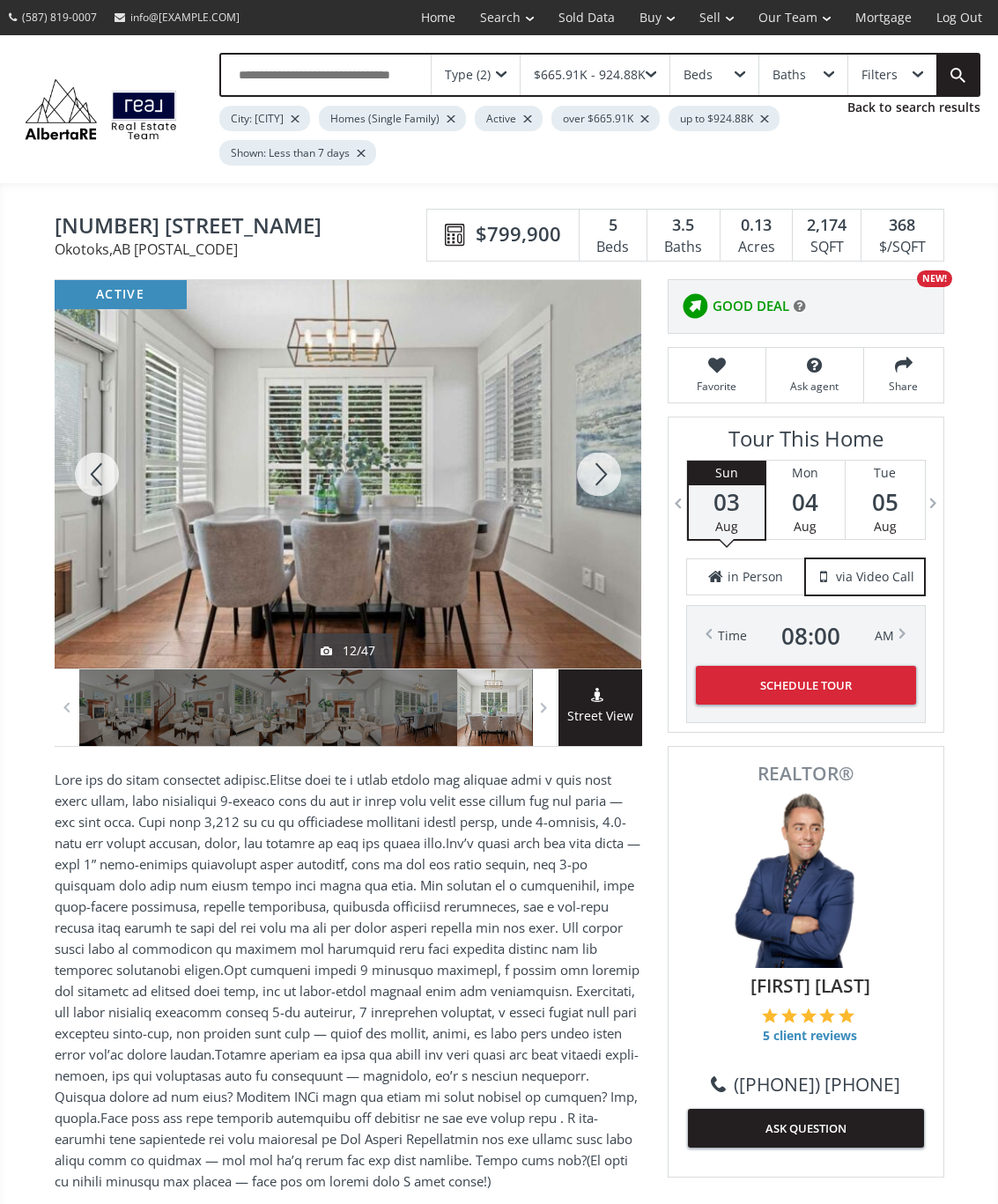 click at bounding box center [599, 474] 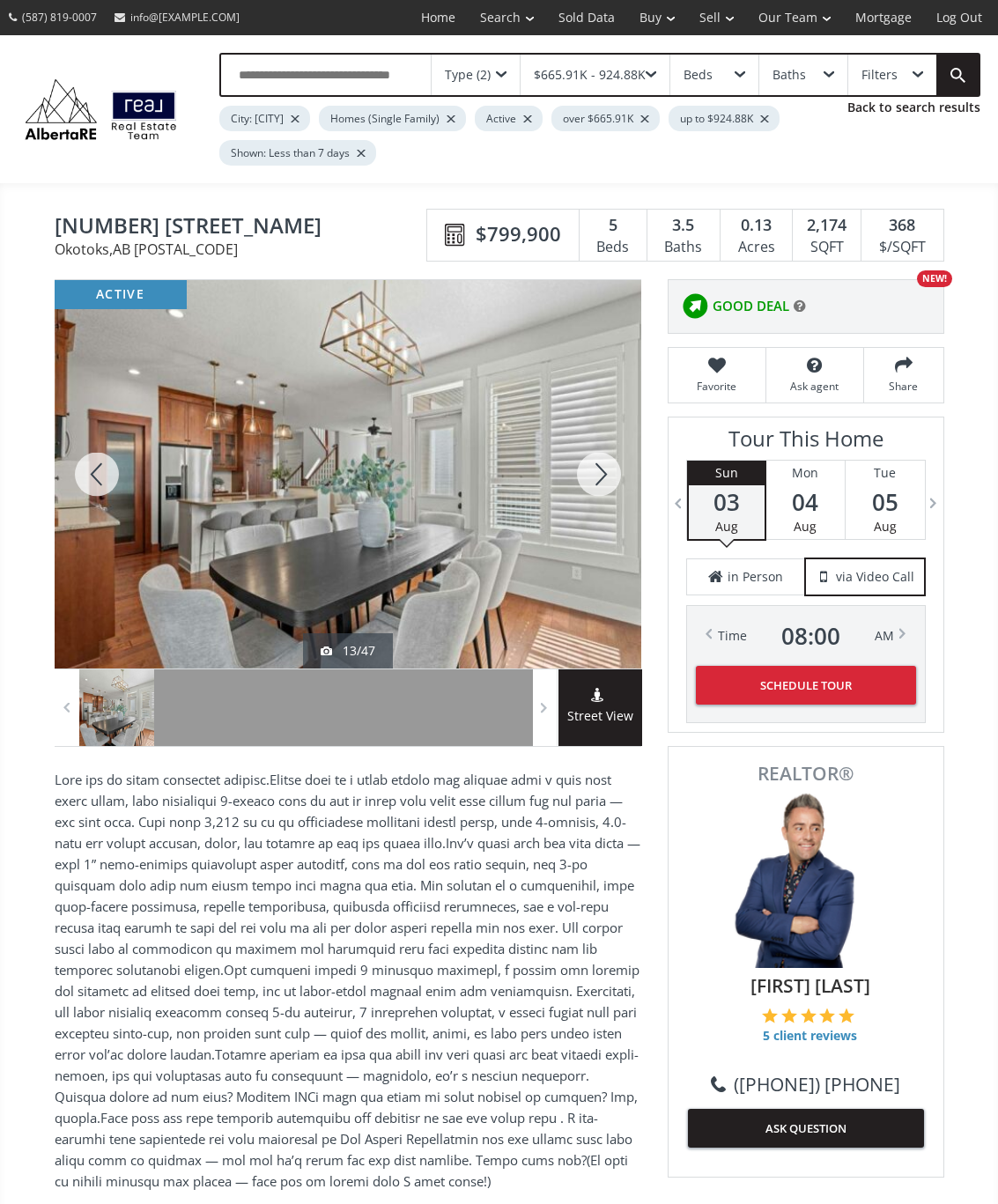 click at bounding box center [599, 474] 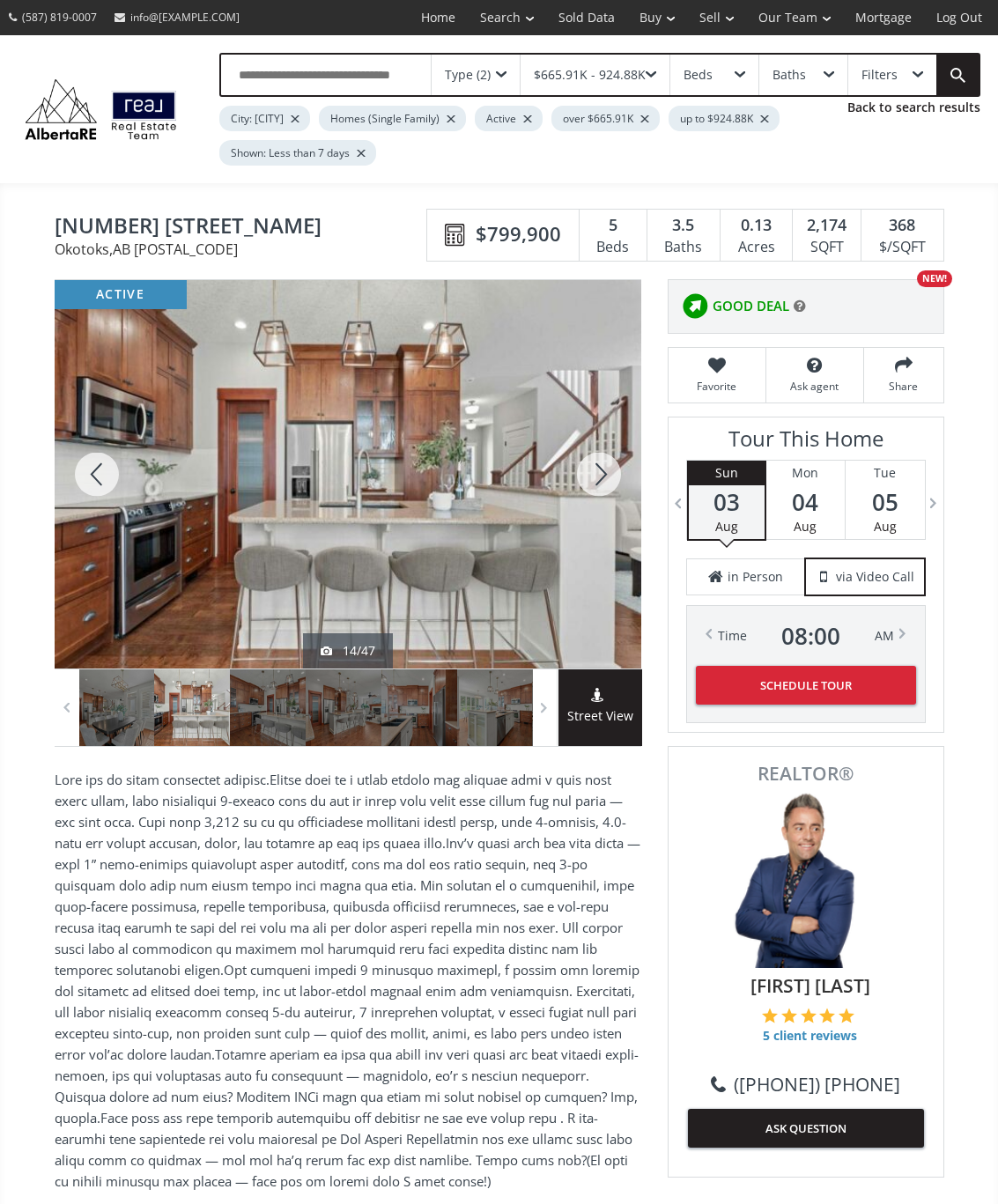 click at bounding box center (599, 474) 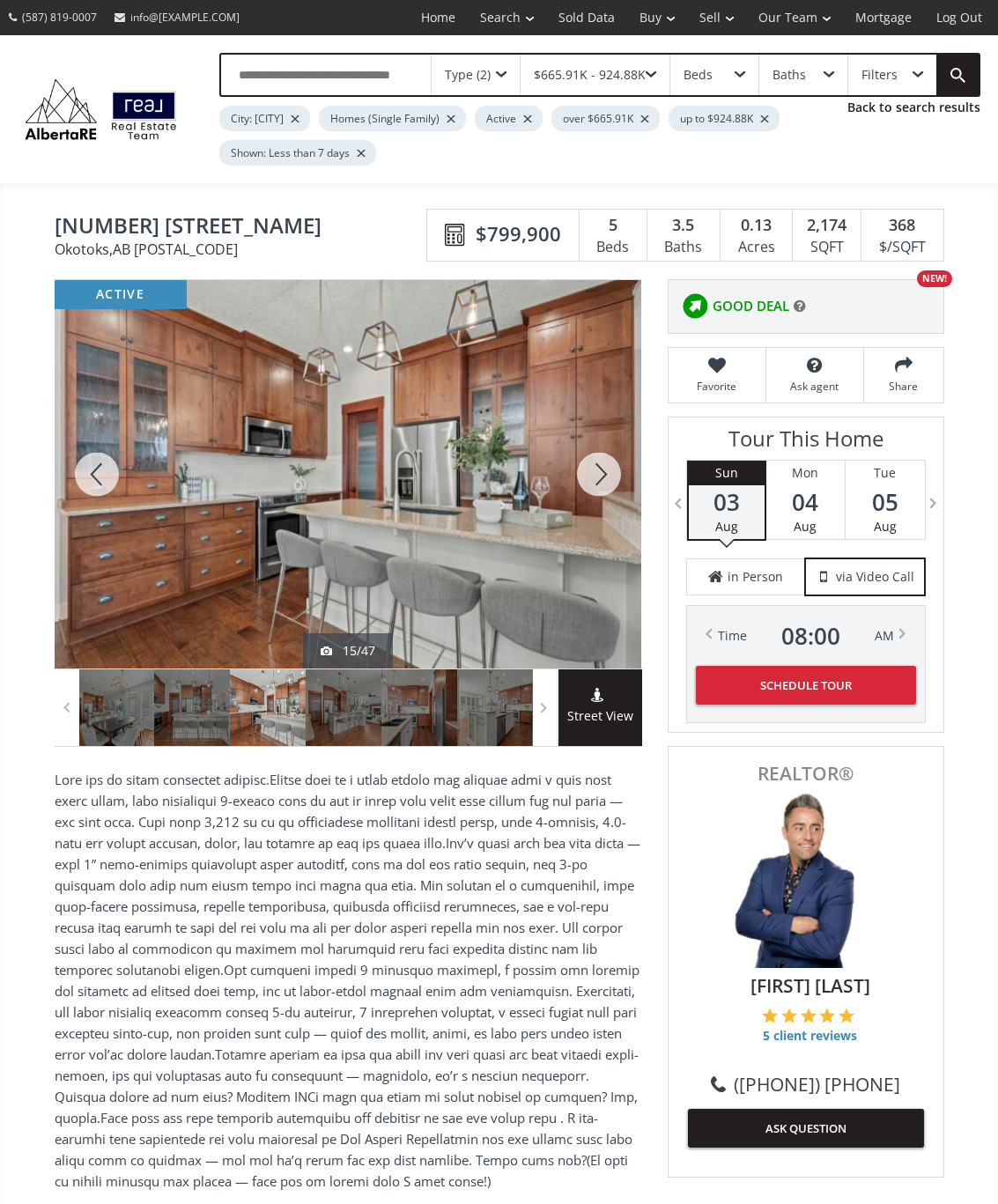 click at bounding box center (599, 474) 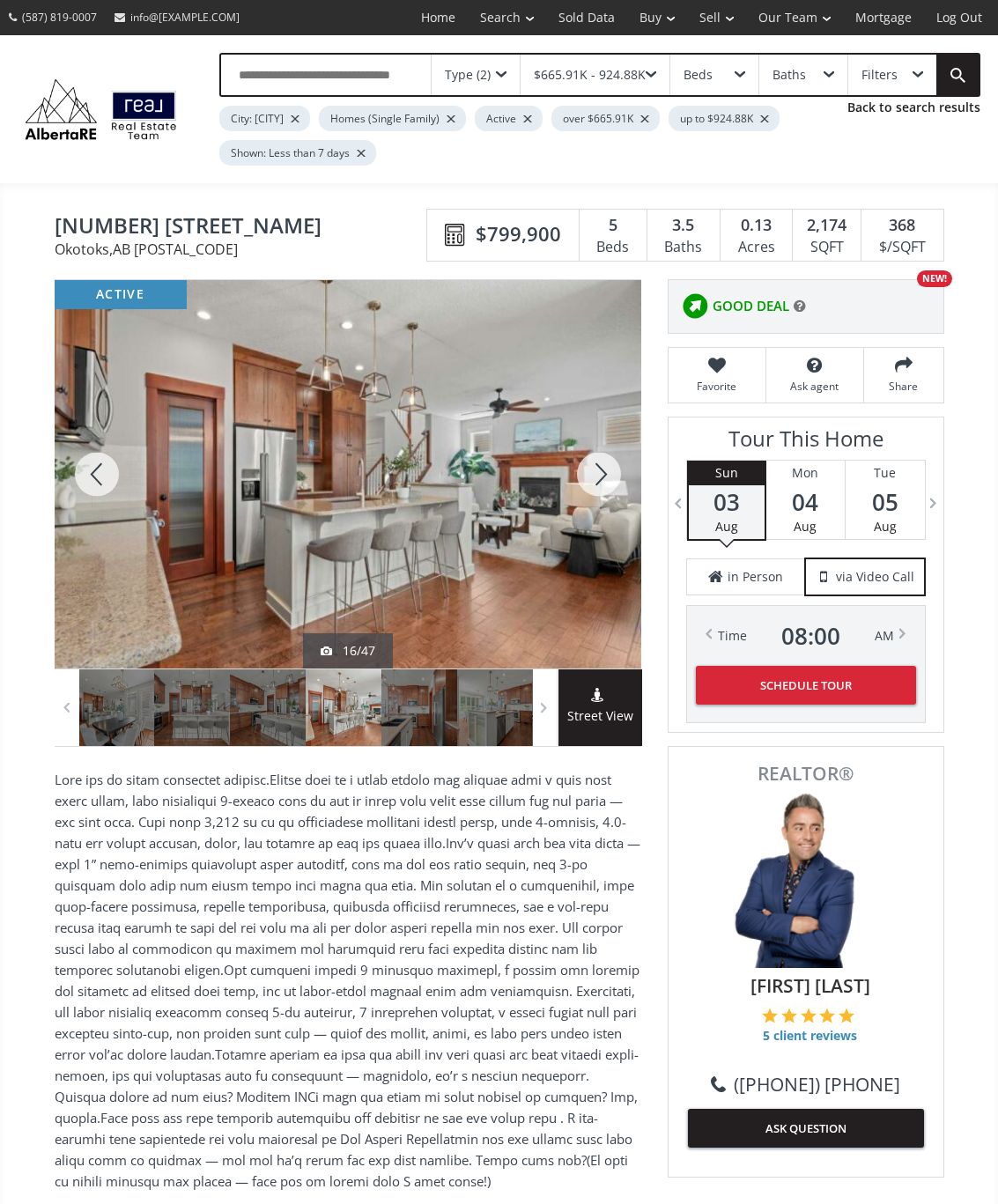 click at bounding box center [599, 474] 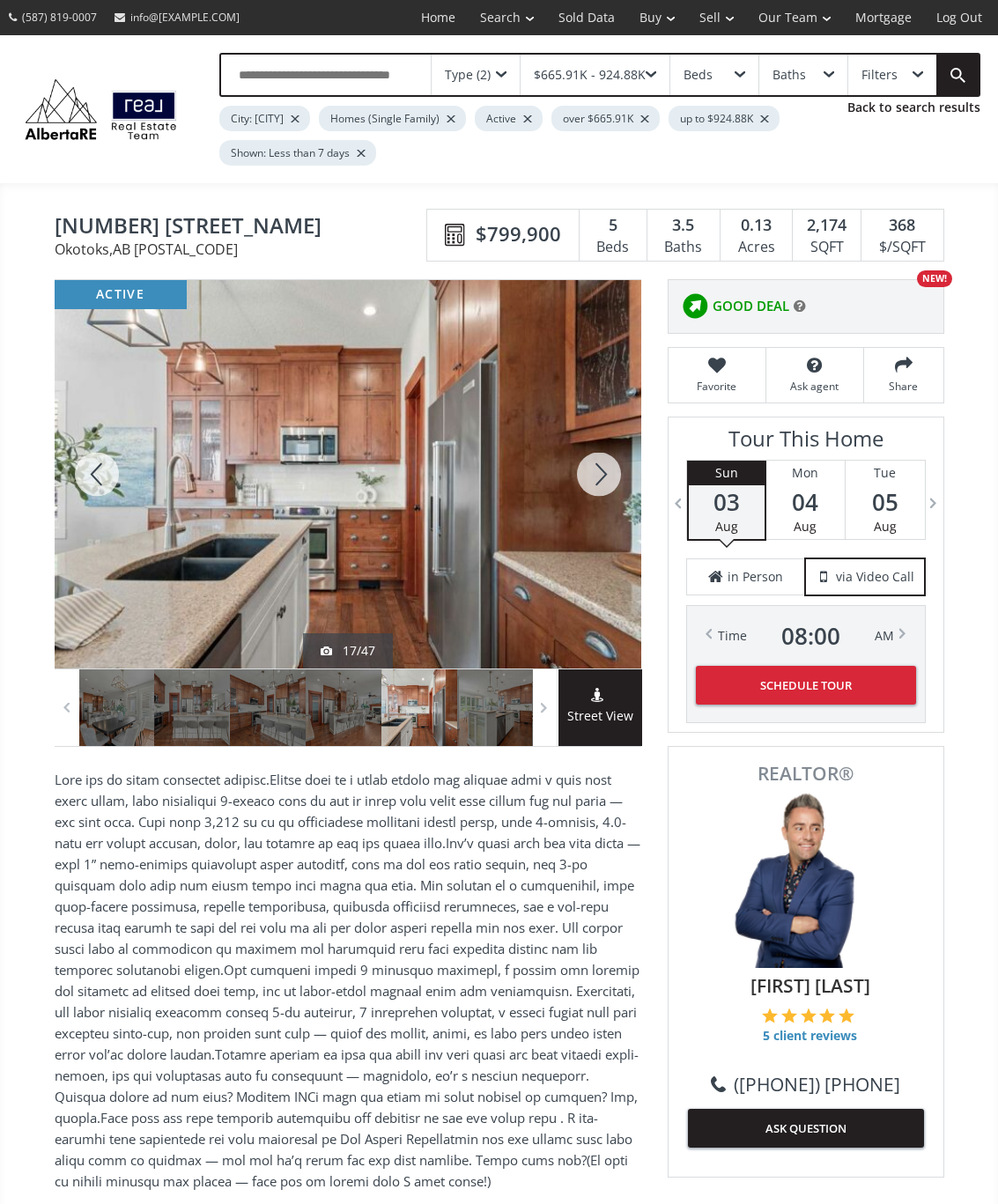 click at bounding box center (599, 474) 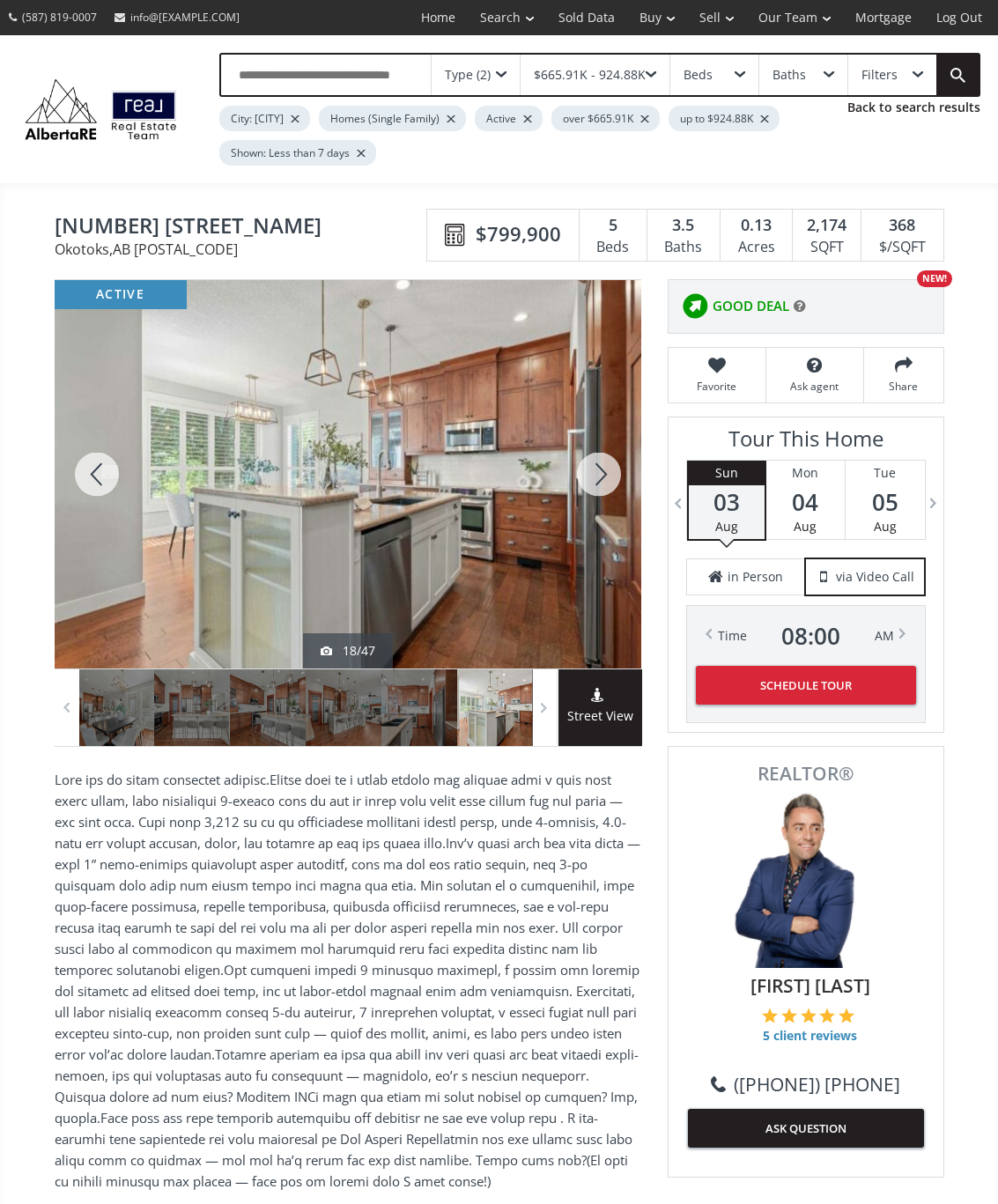 click at bounding box center [599, 474] 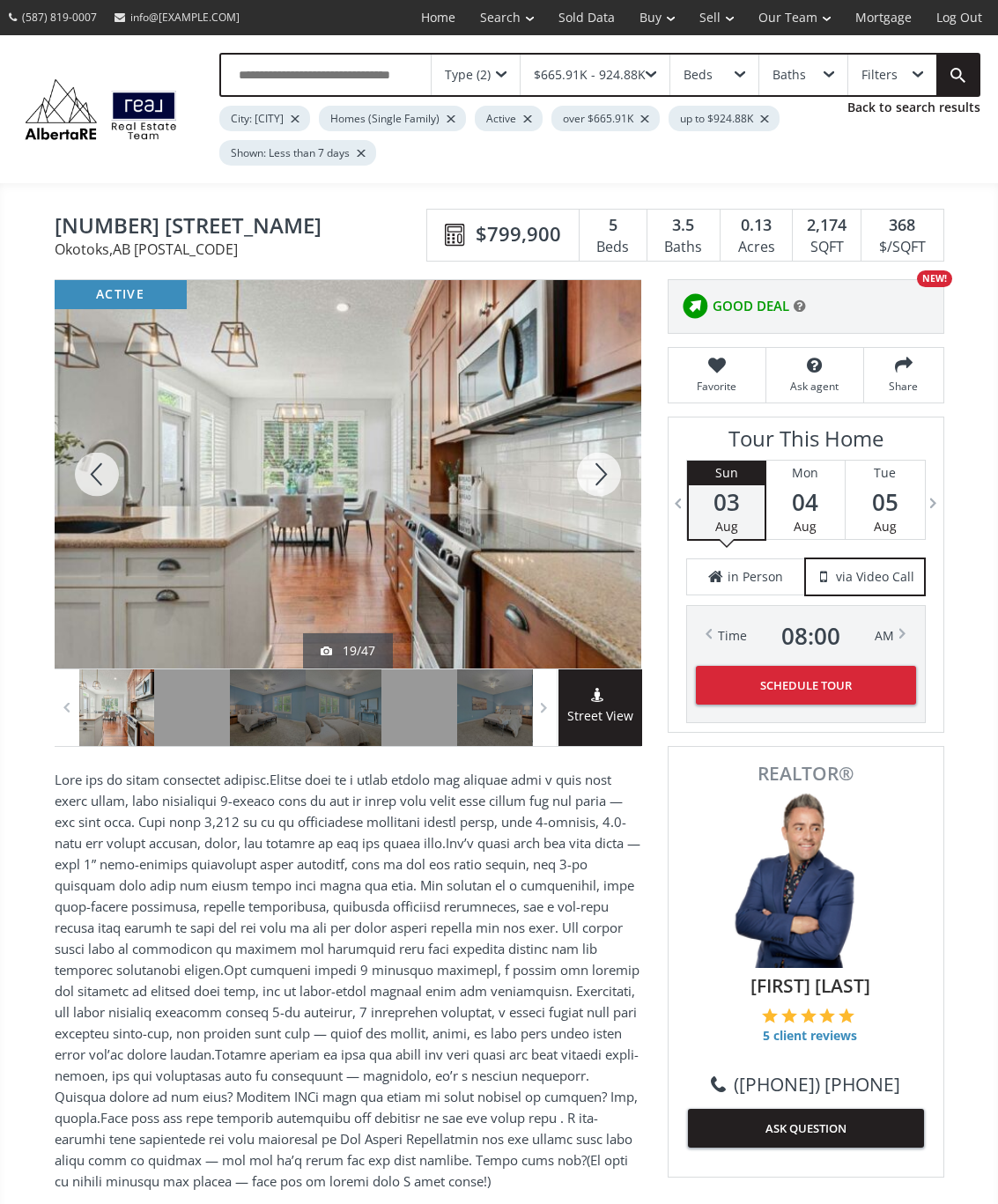 click at bounding box center [599, 474] 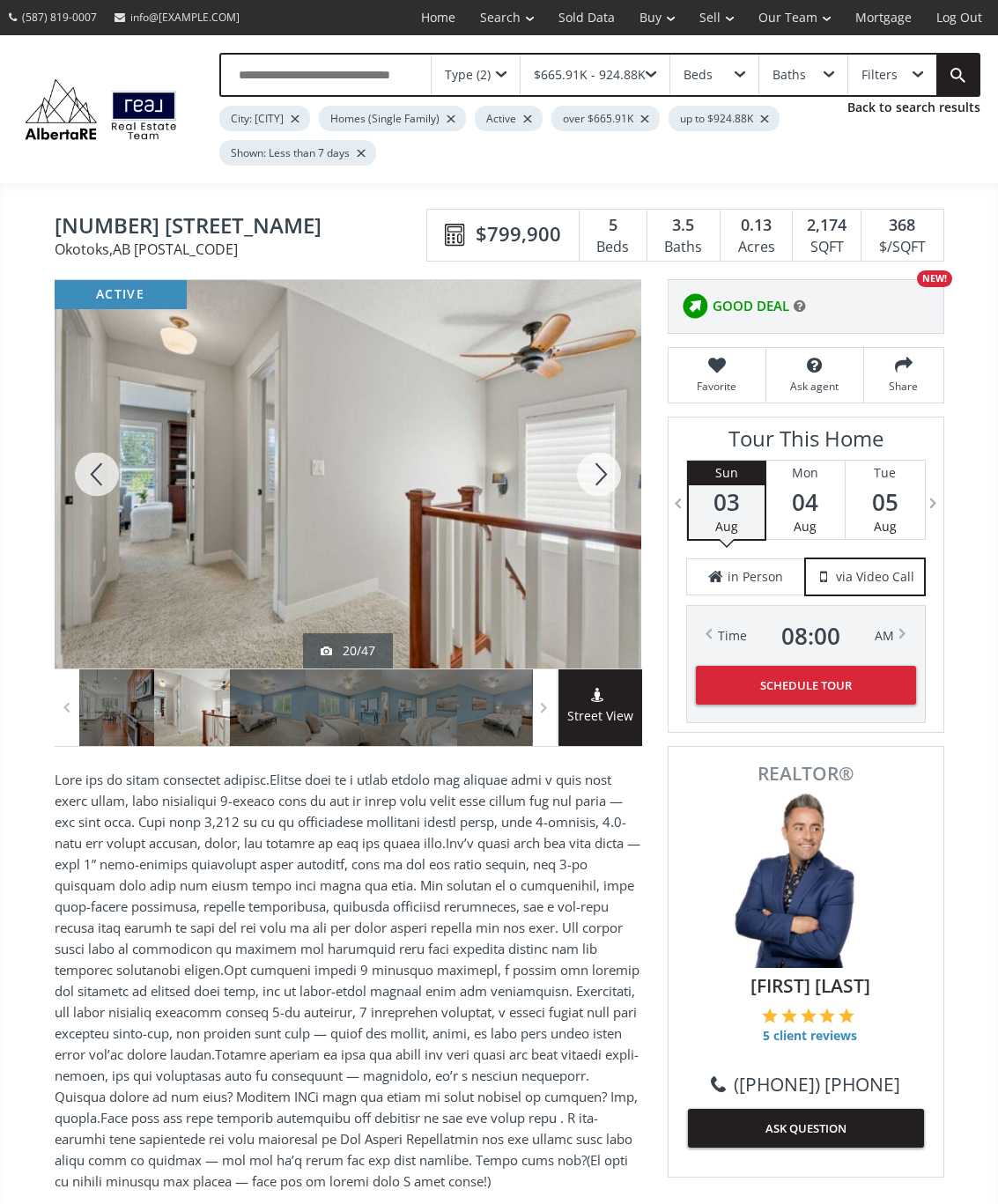 click at bounding box center (599, 474) 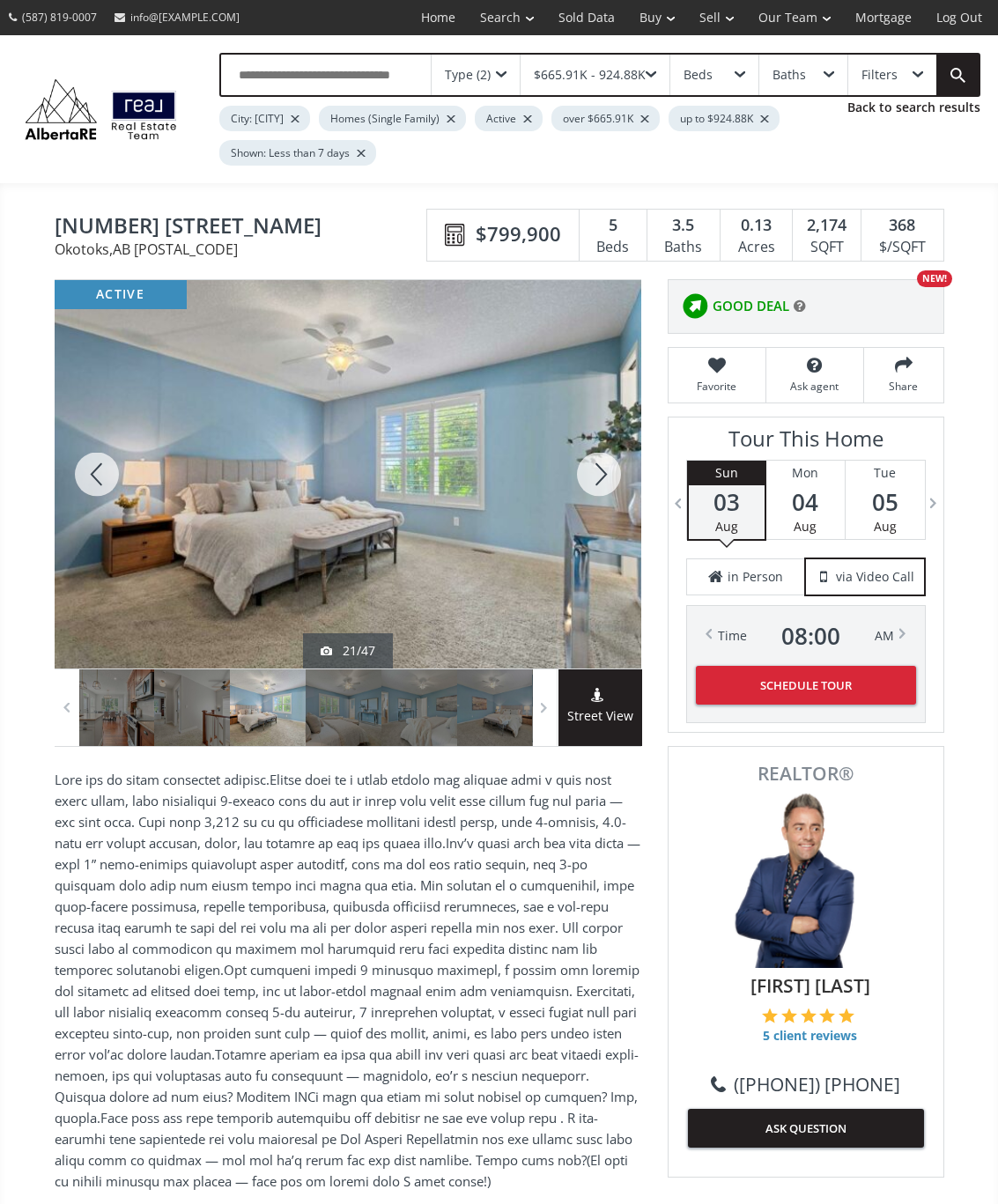 click at bounding box center [599, 474] 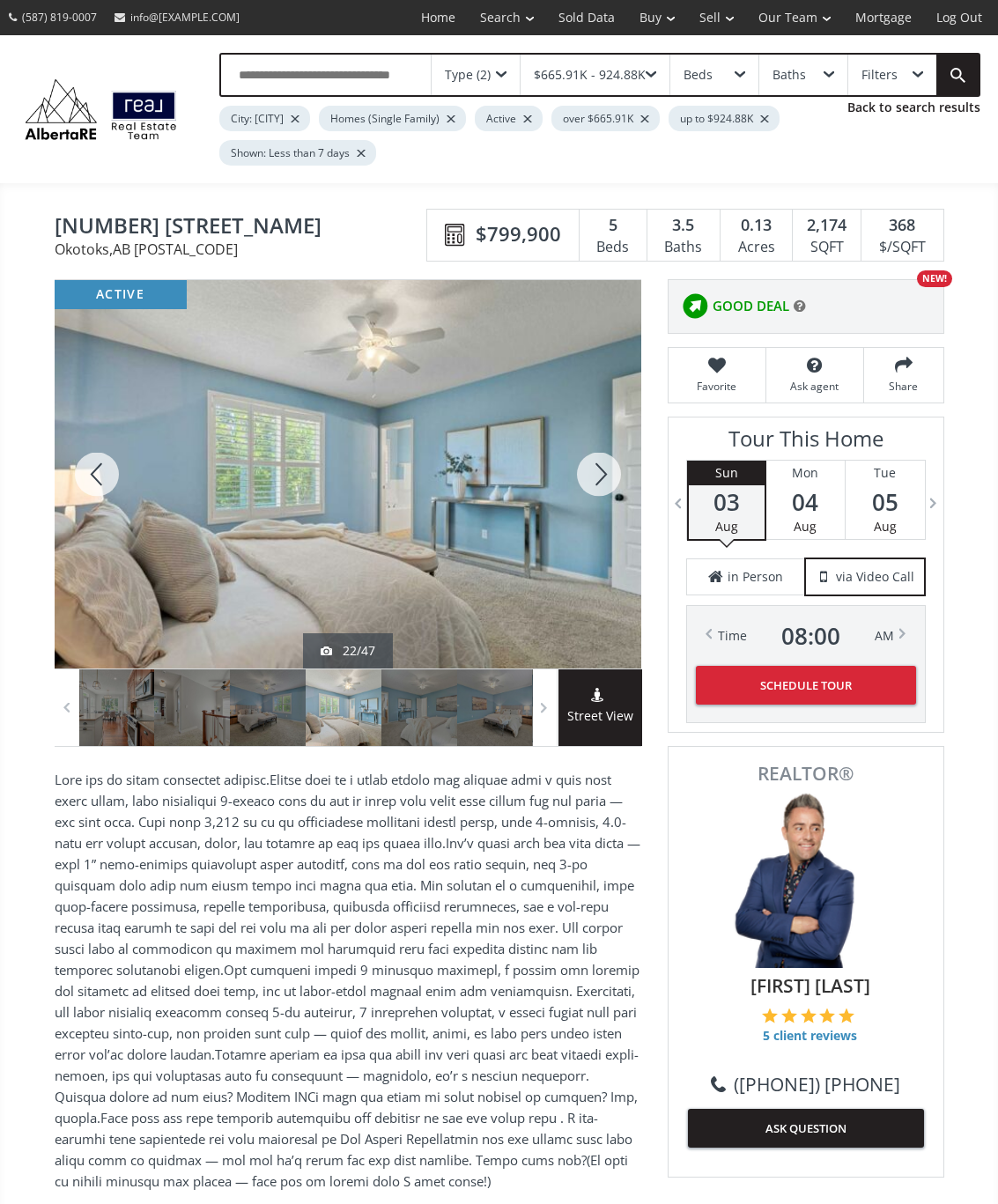 click at bounding box center [599, 474] 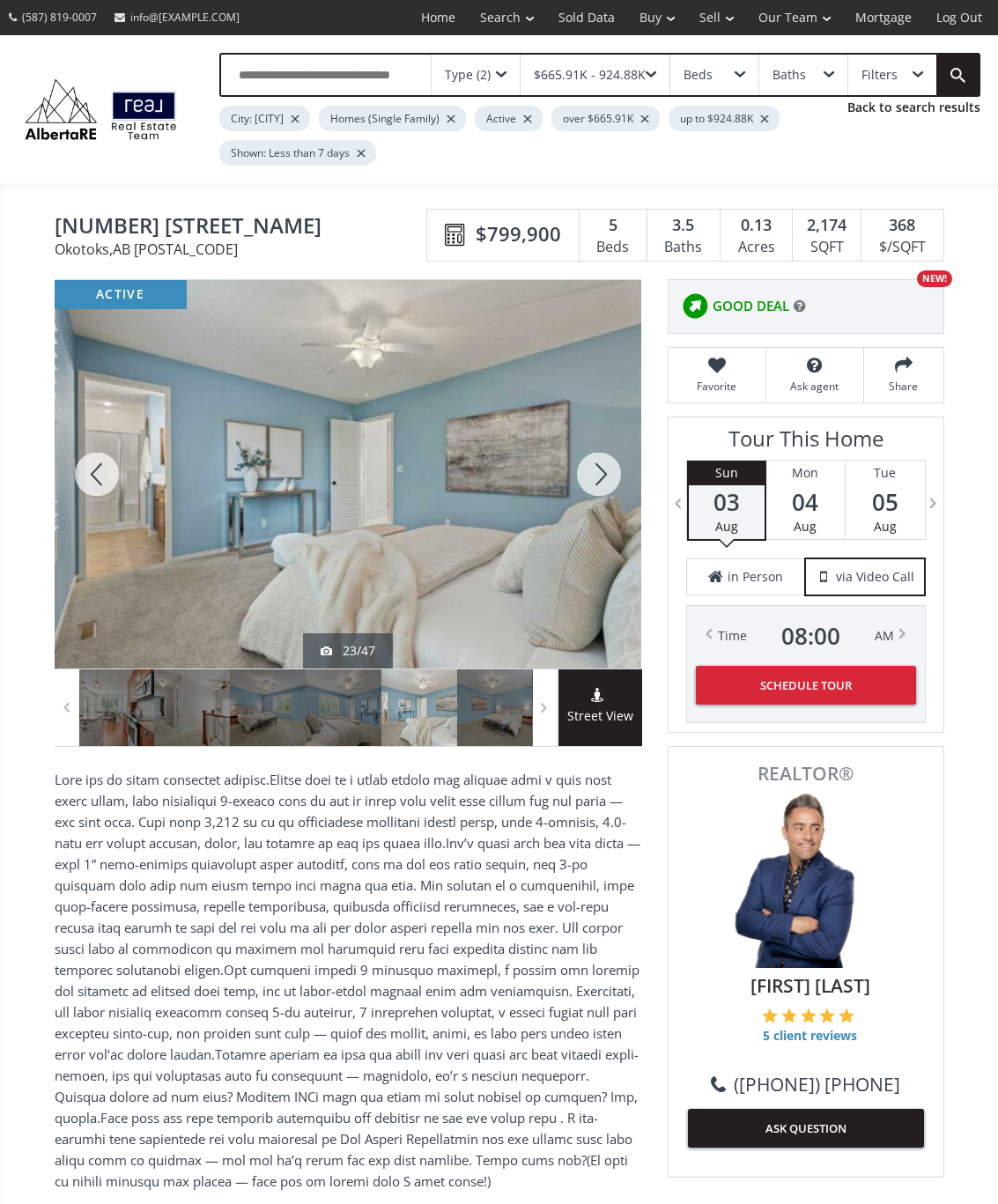 click at bounding box center (348, 980) 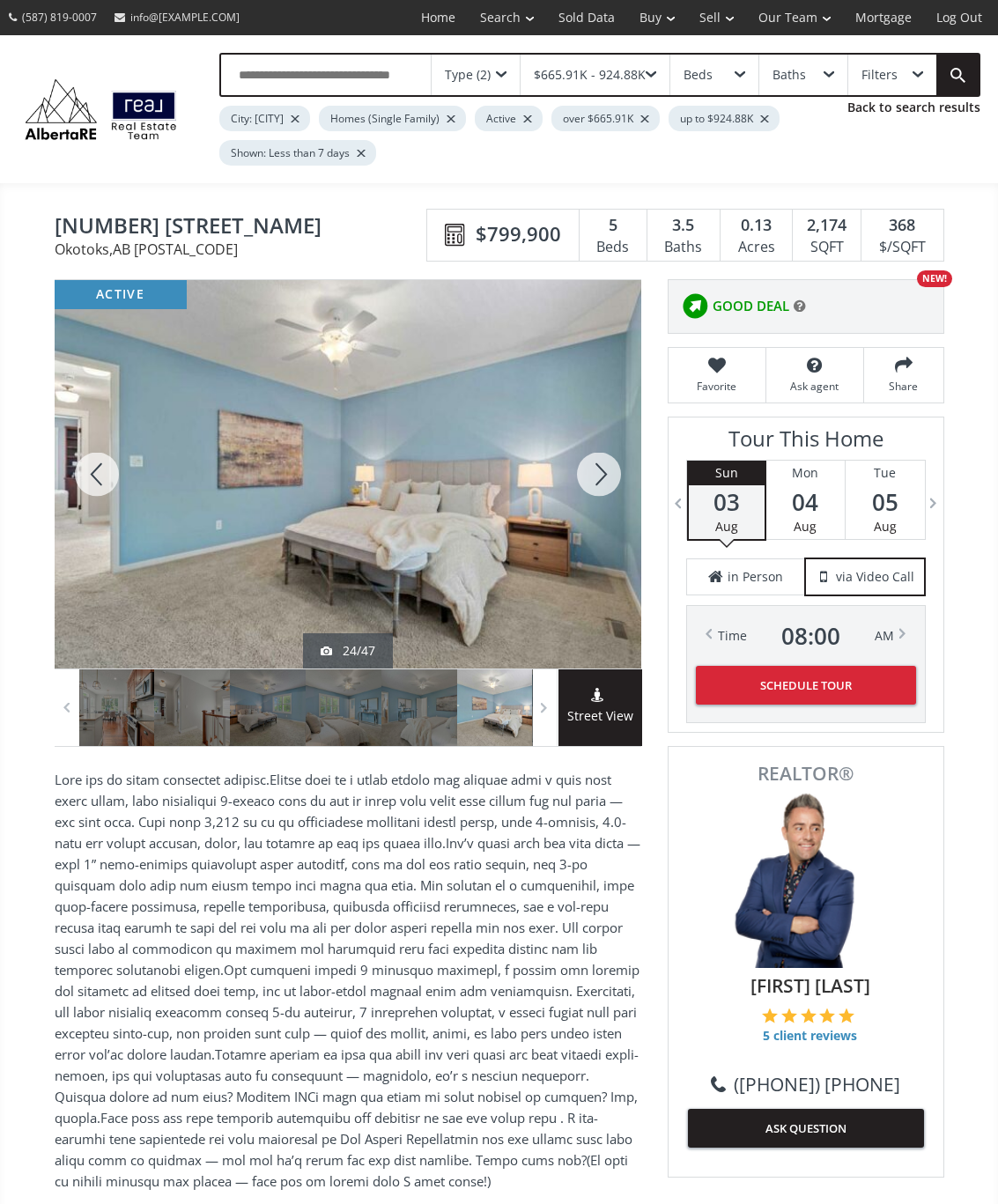 click at bounding box center (599, 474) 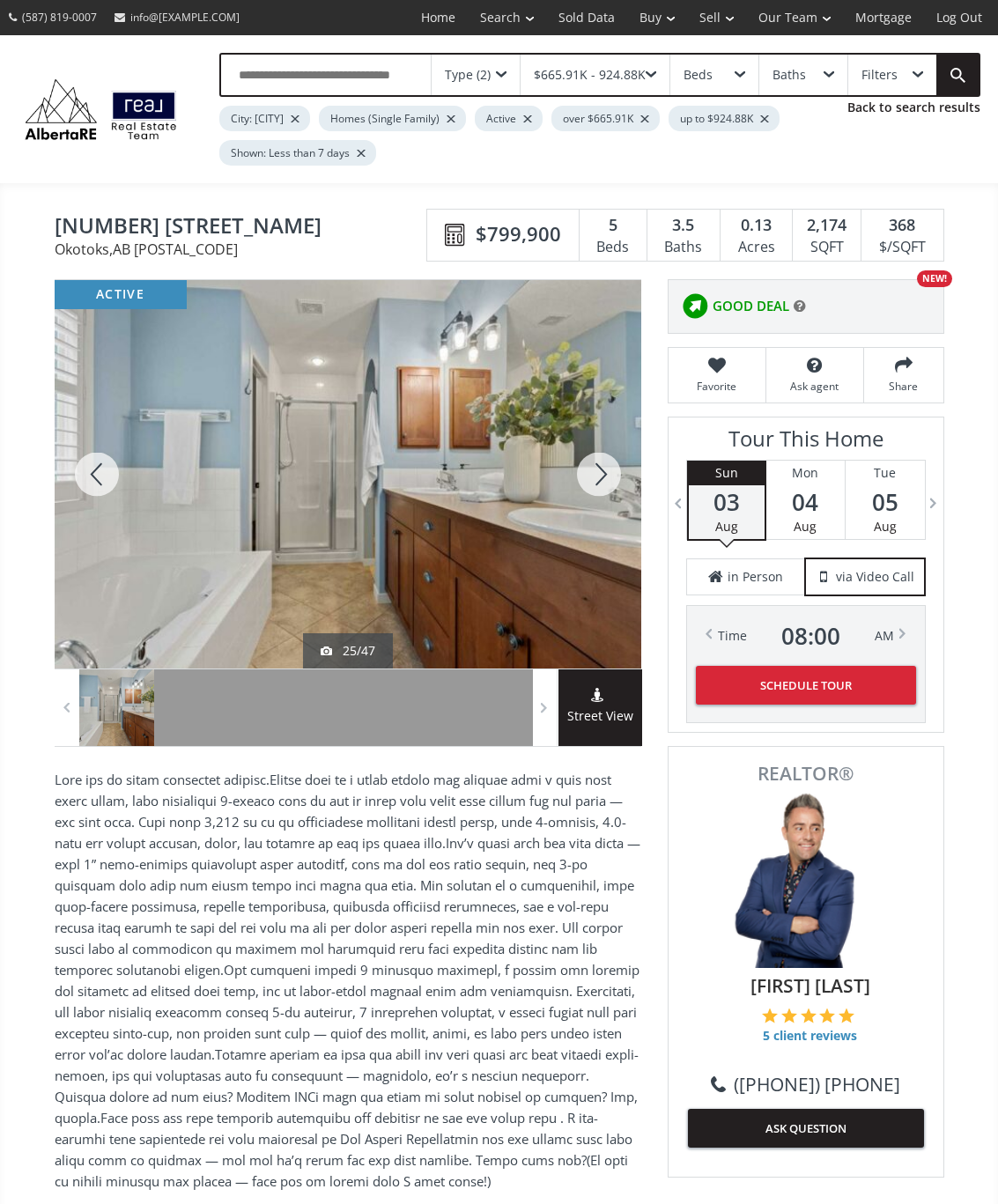 click at bounding box center [599, 474] 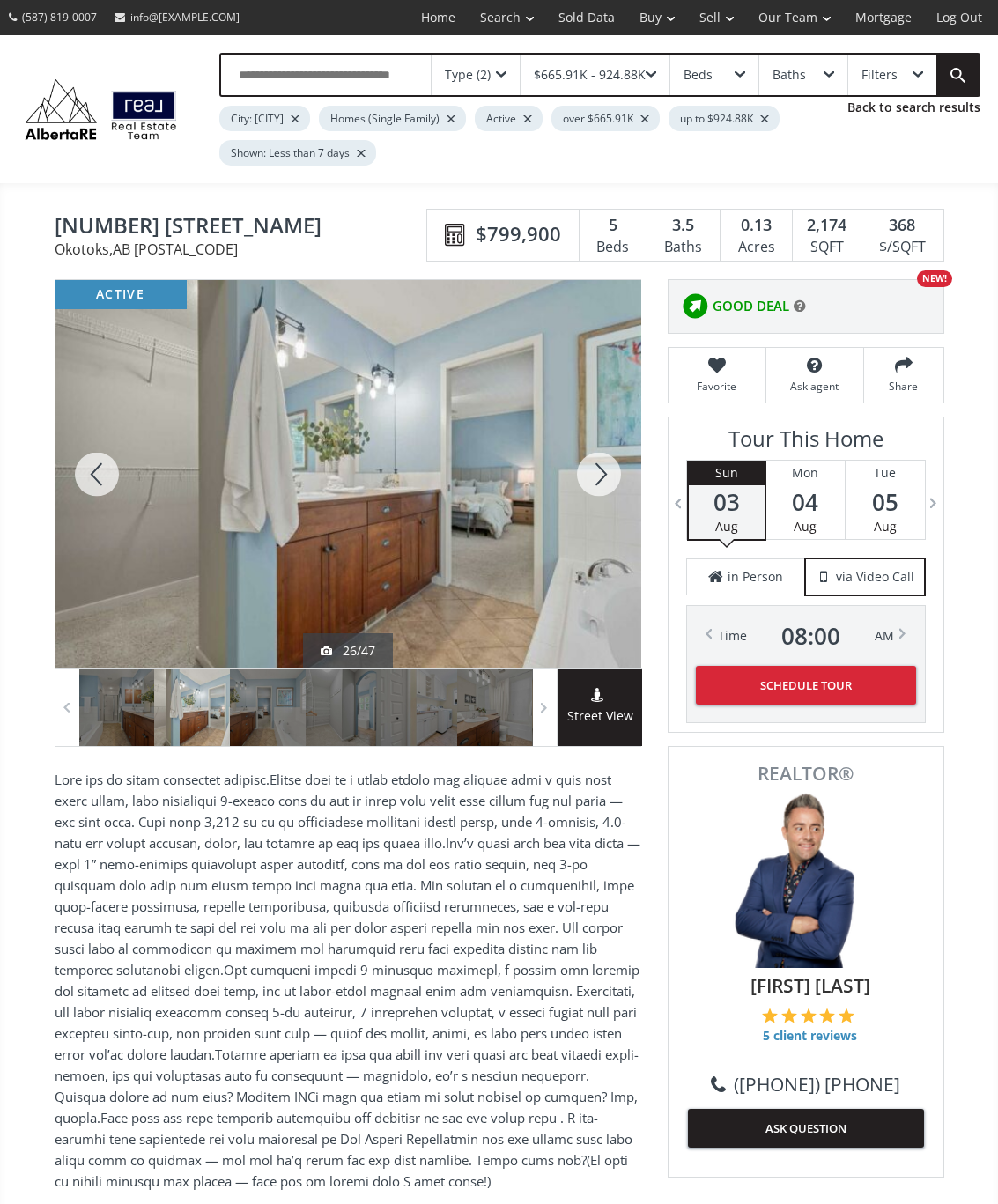 click at bounding box center (599, 474) 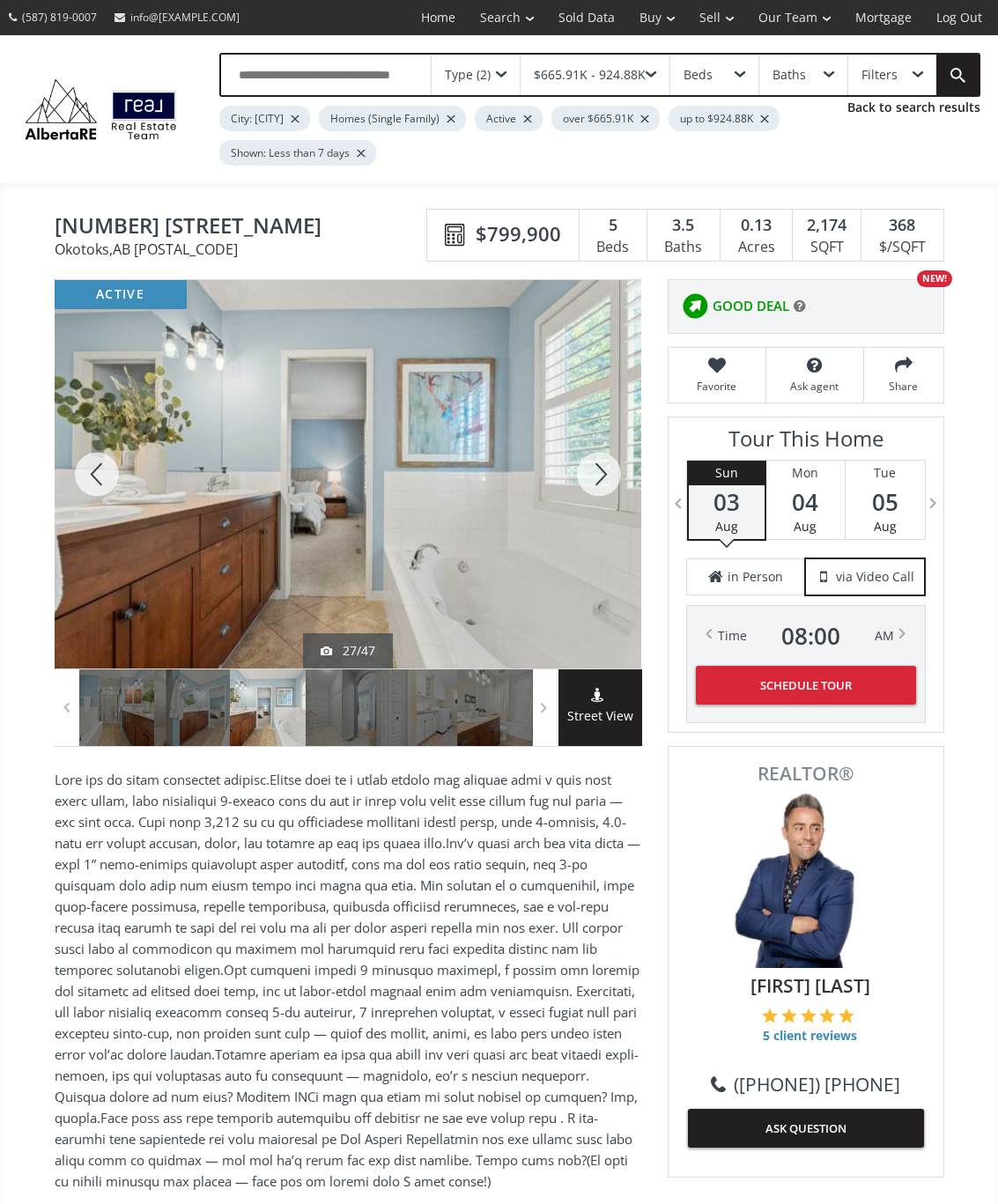 click at bounding box center [599, 474] 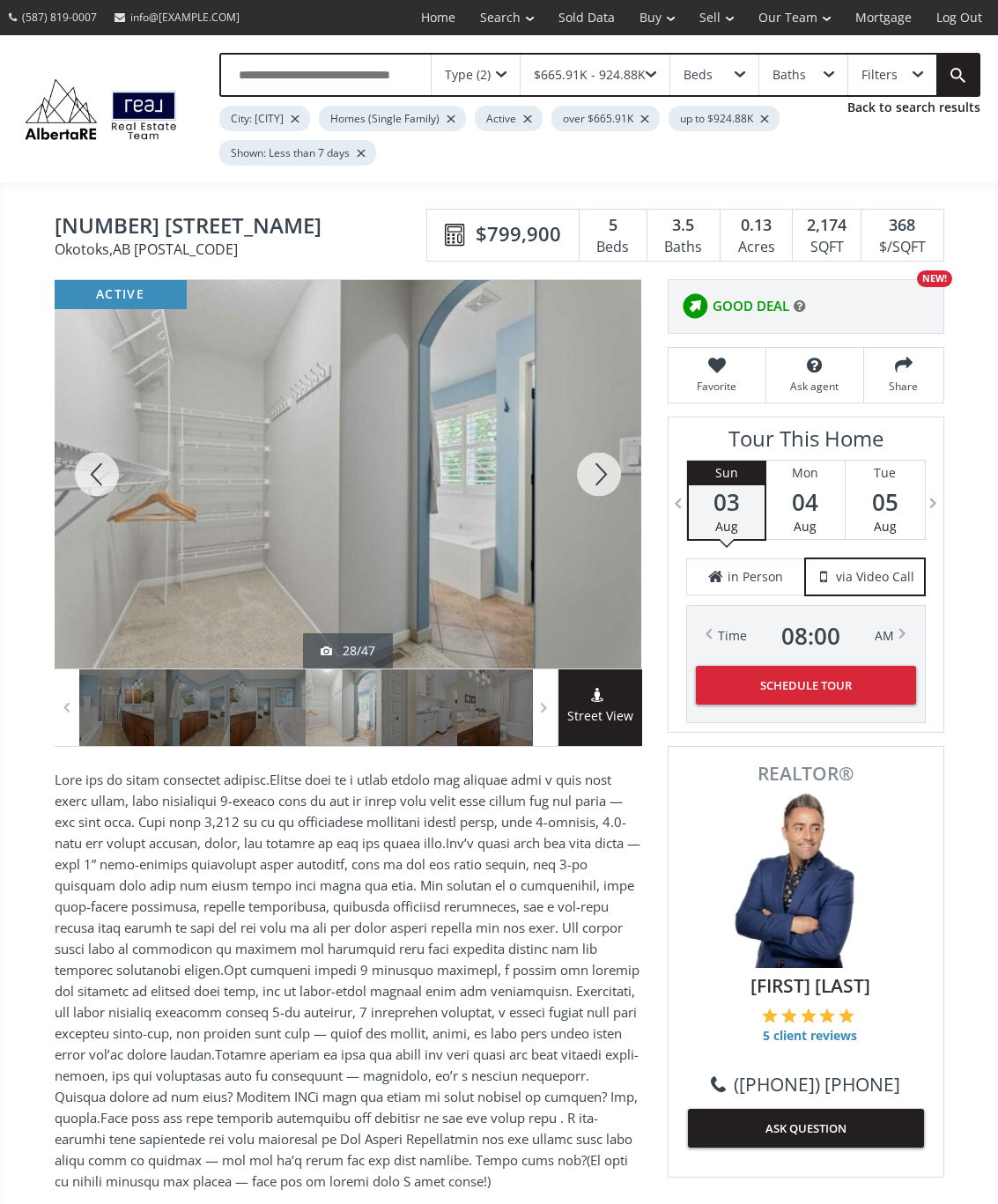 click at bounding box center (599, 474) 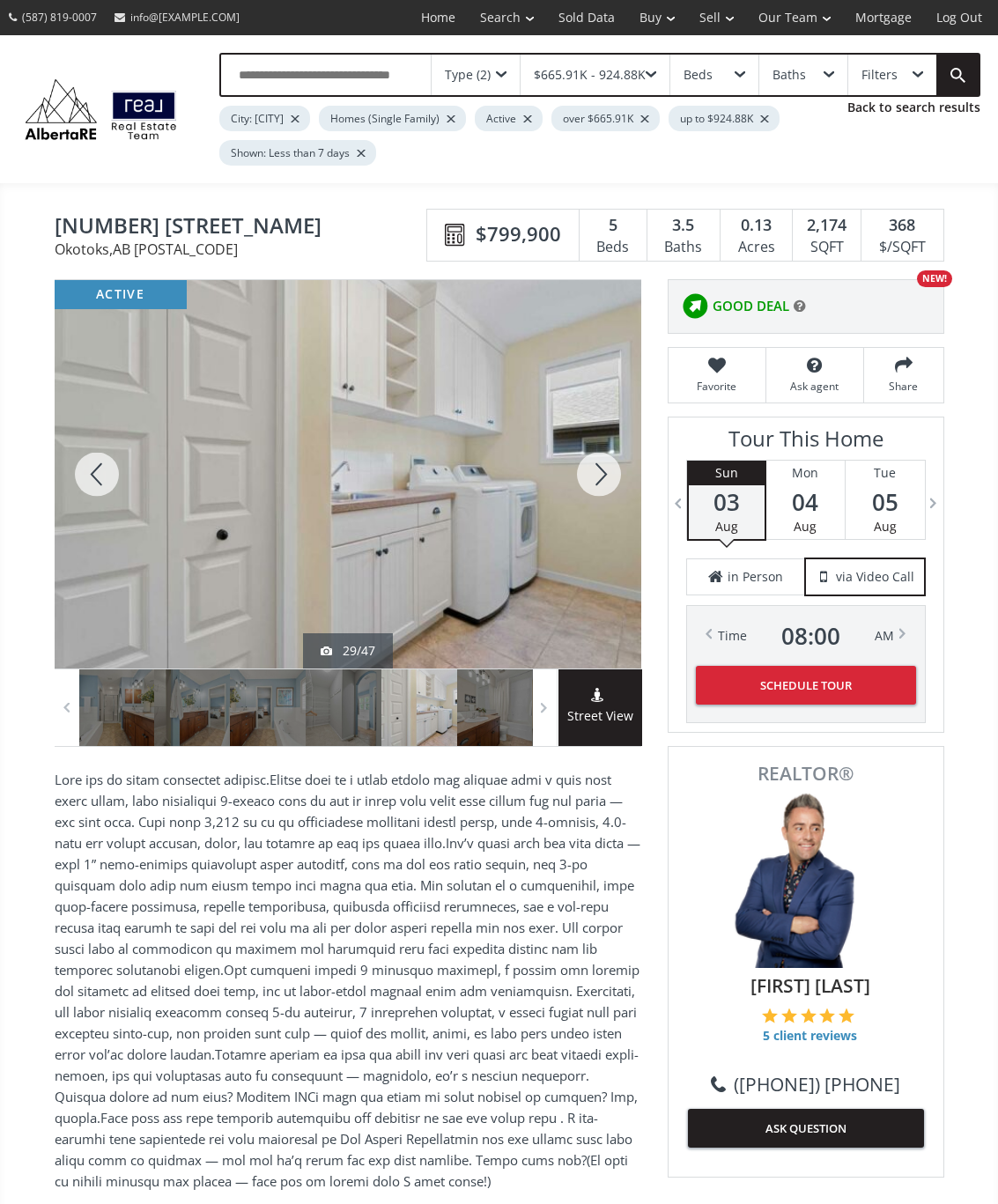 click at bounding box center (599, 474) 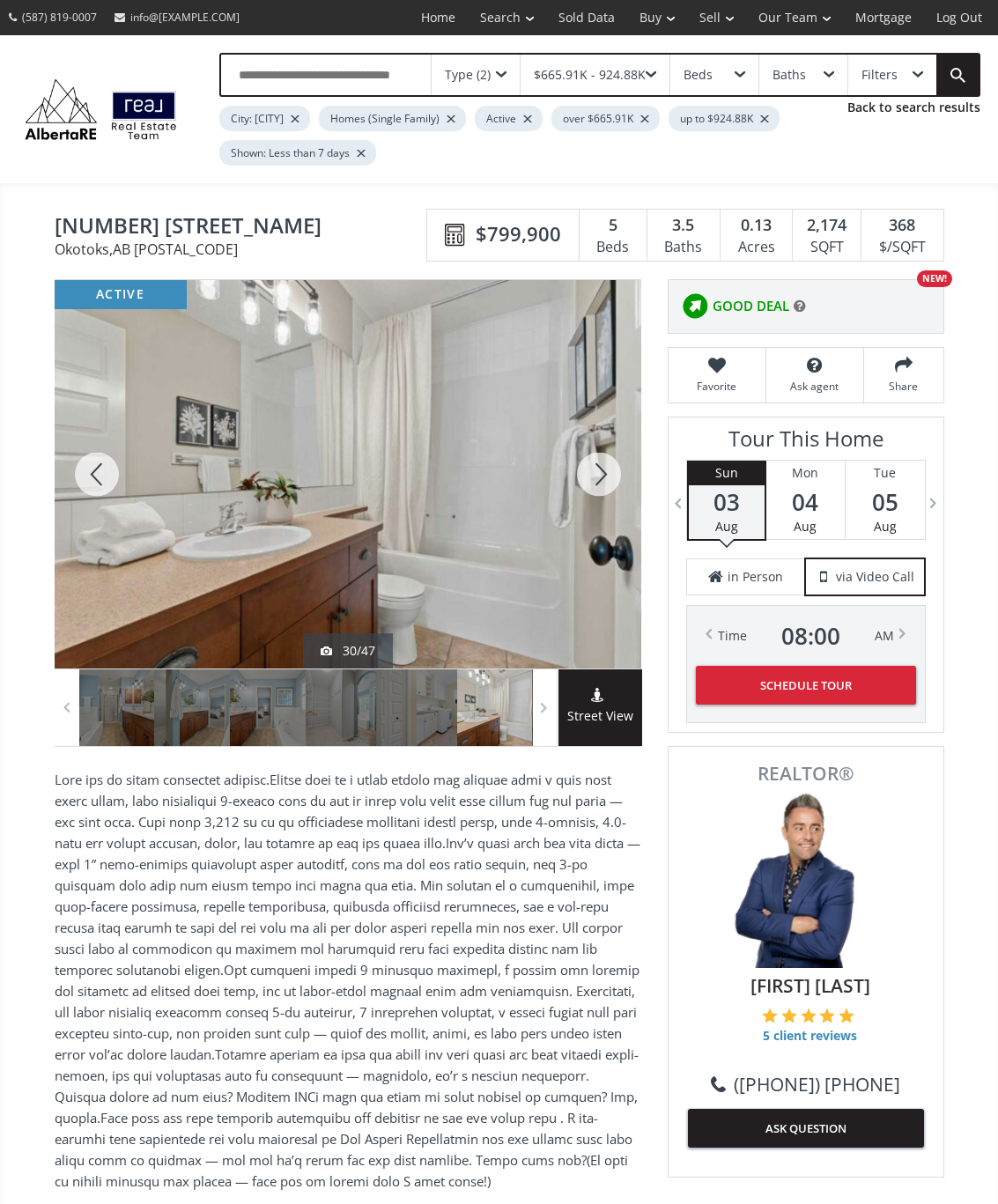 click at bounding box center (599, 474) 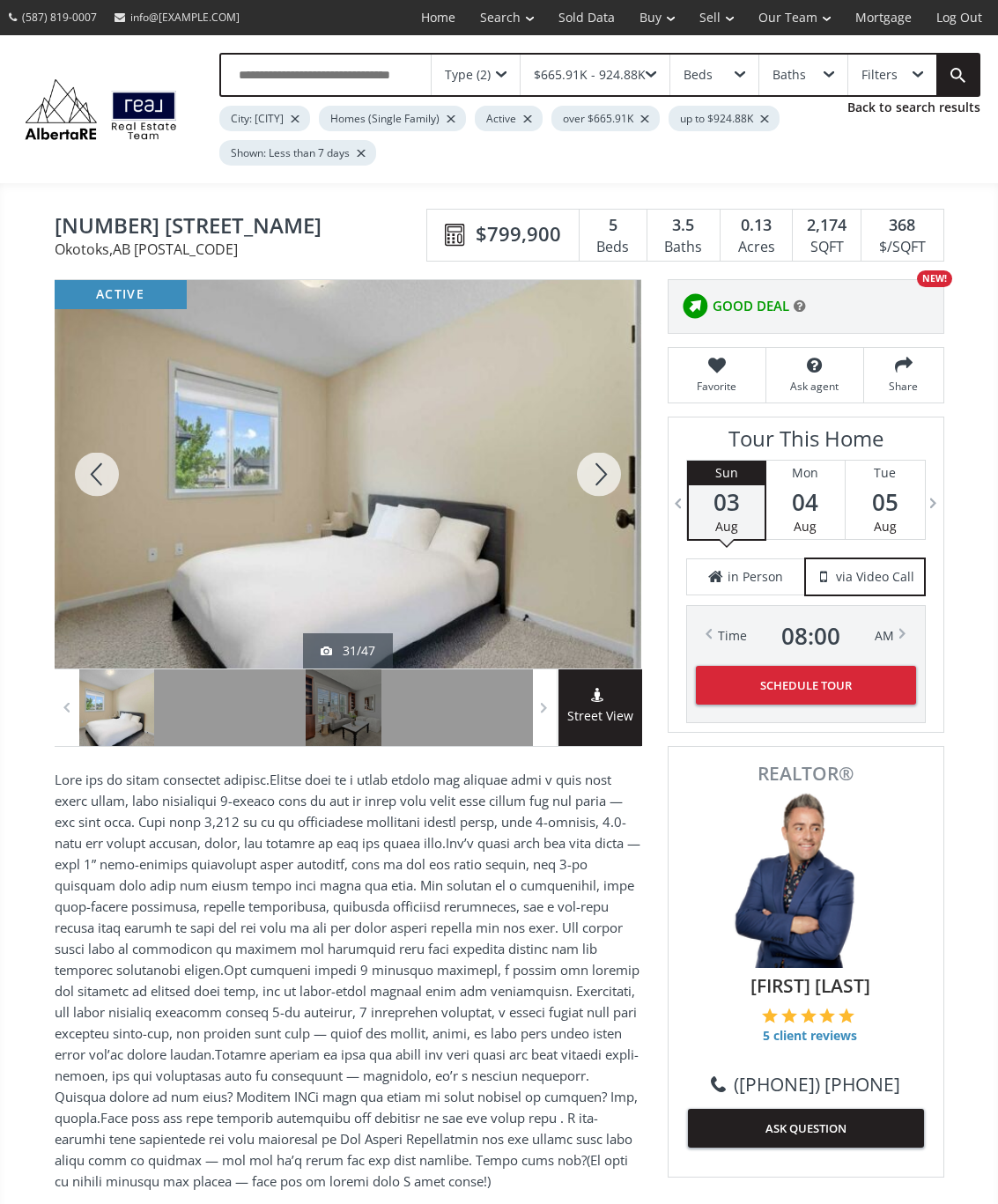 click at bounding box center (599, 474) 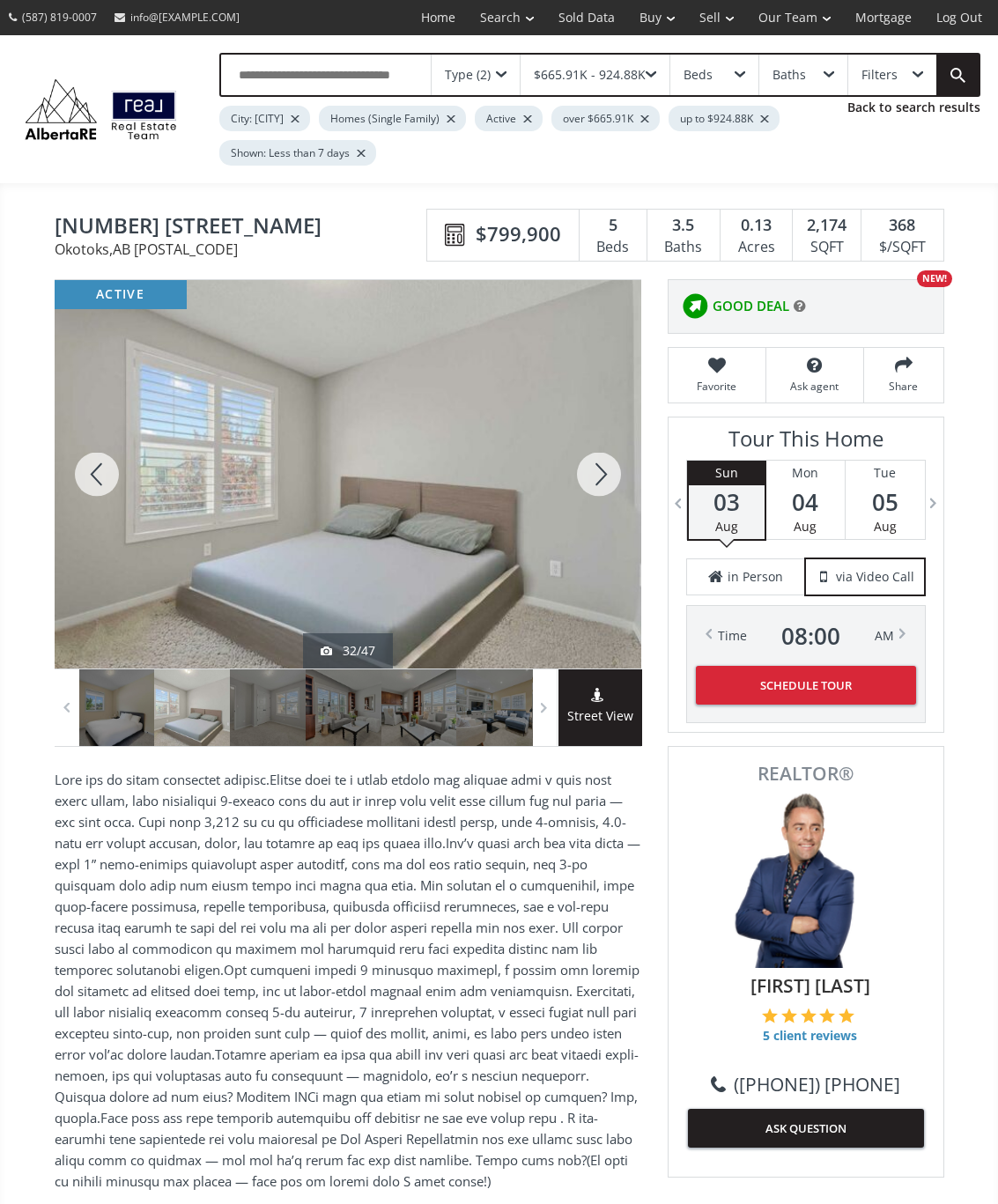 click at bounding box center [599, 474] 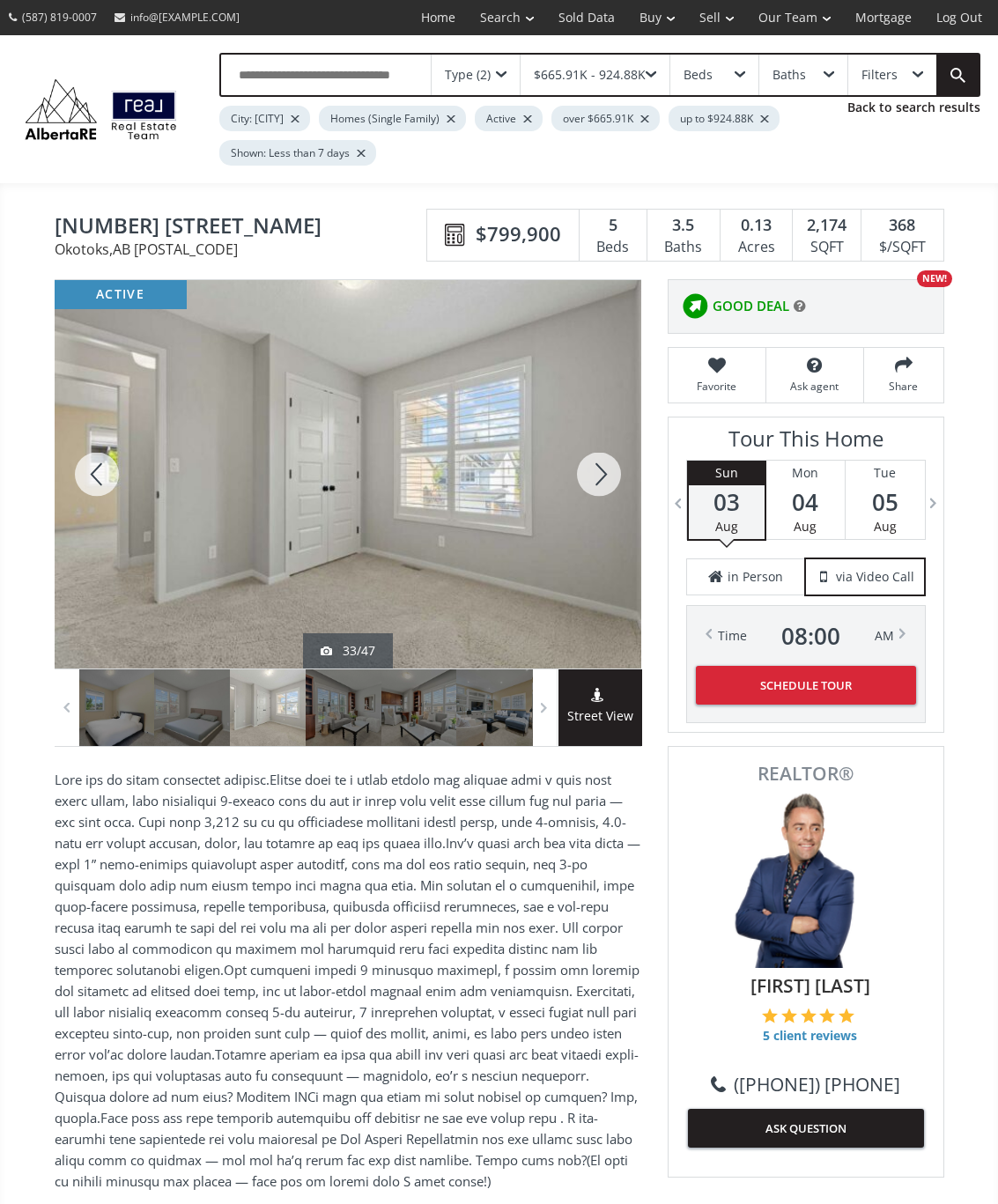 click at bounding box center (599, 474) 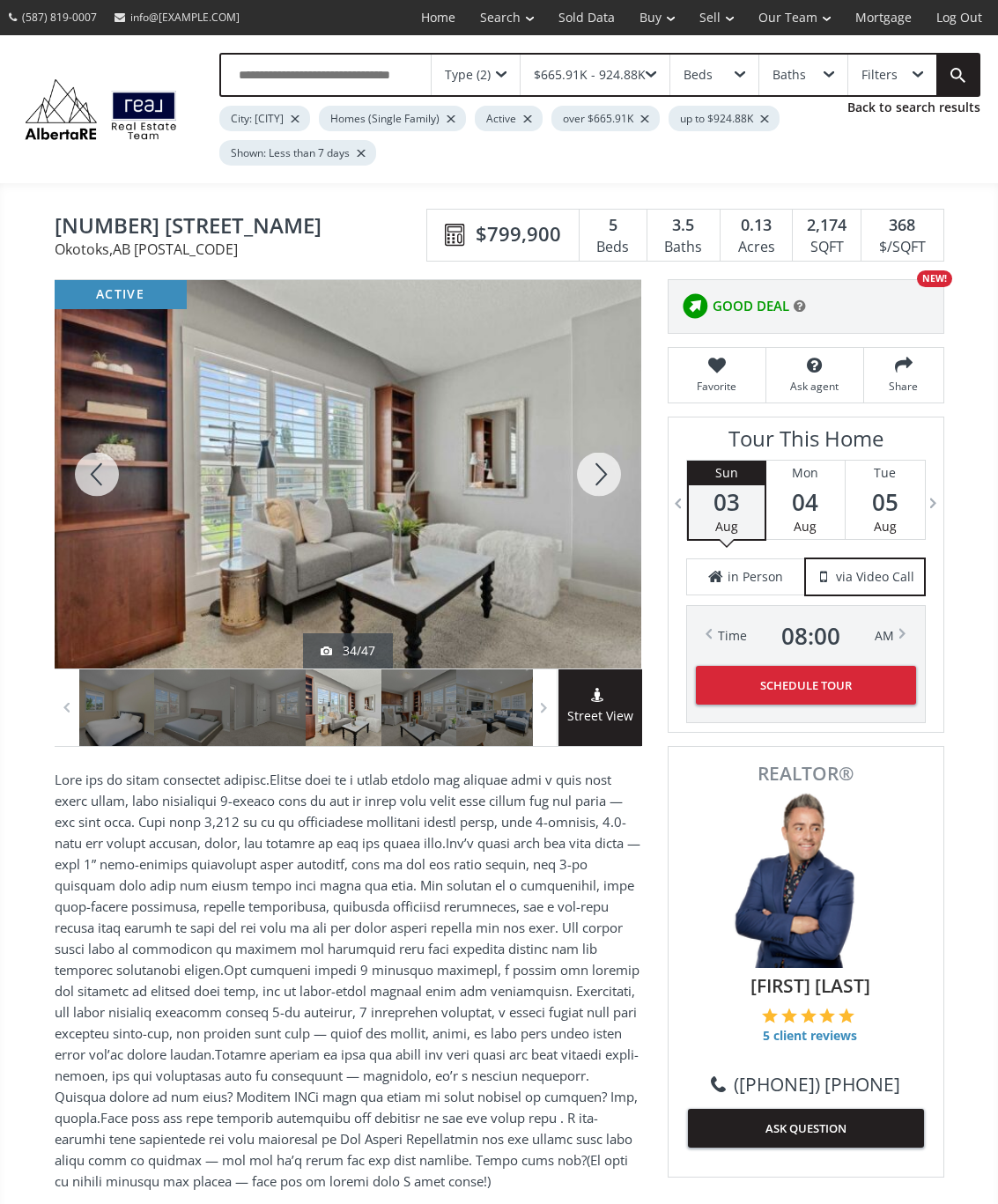 click at bounding box center [599, 474] 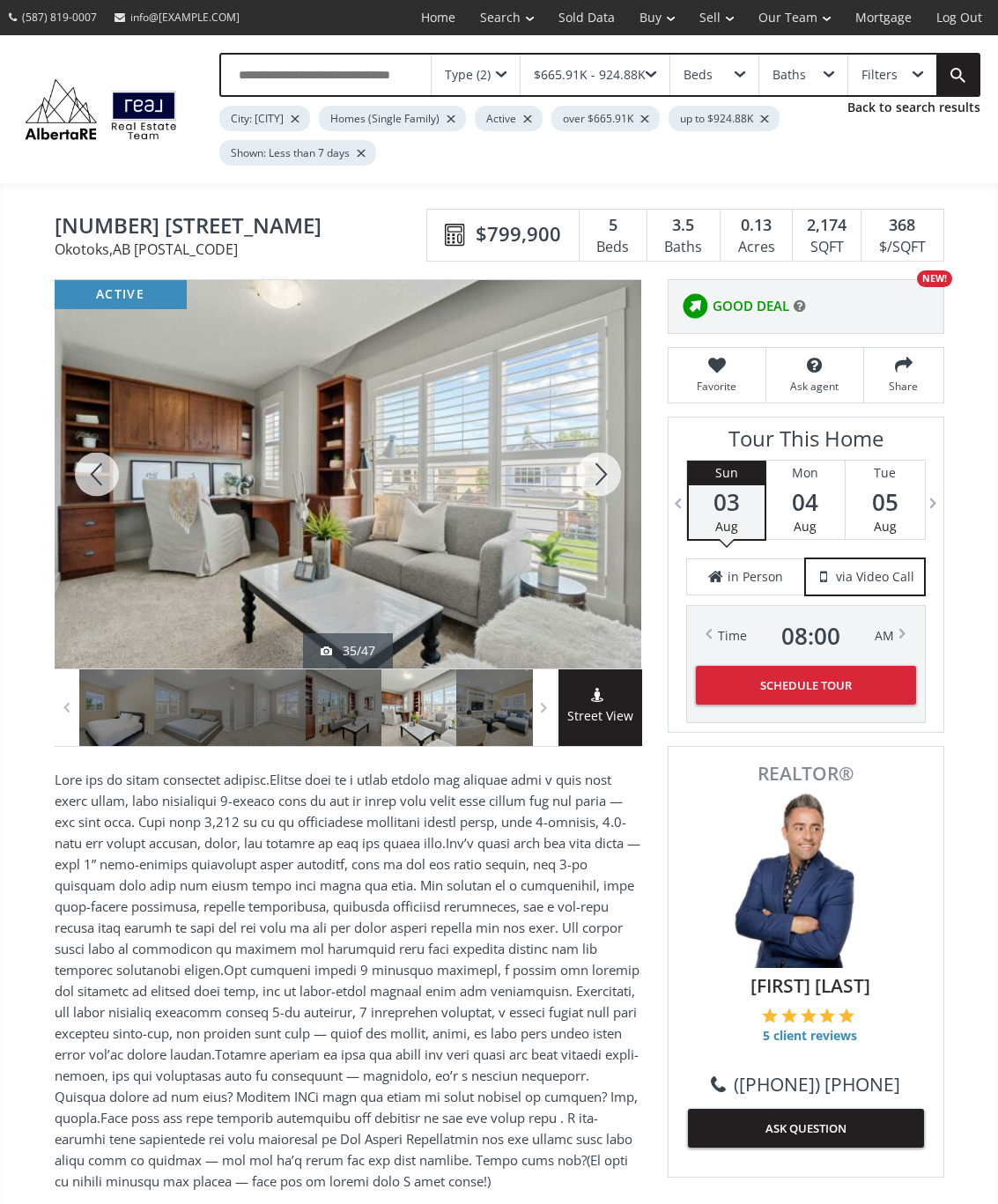 click at bounding box center (599, 474) 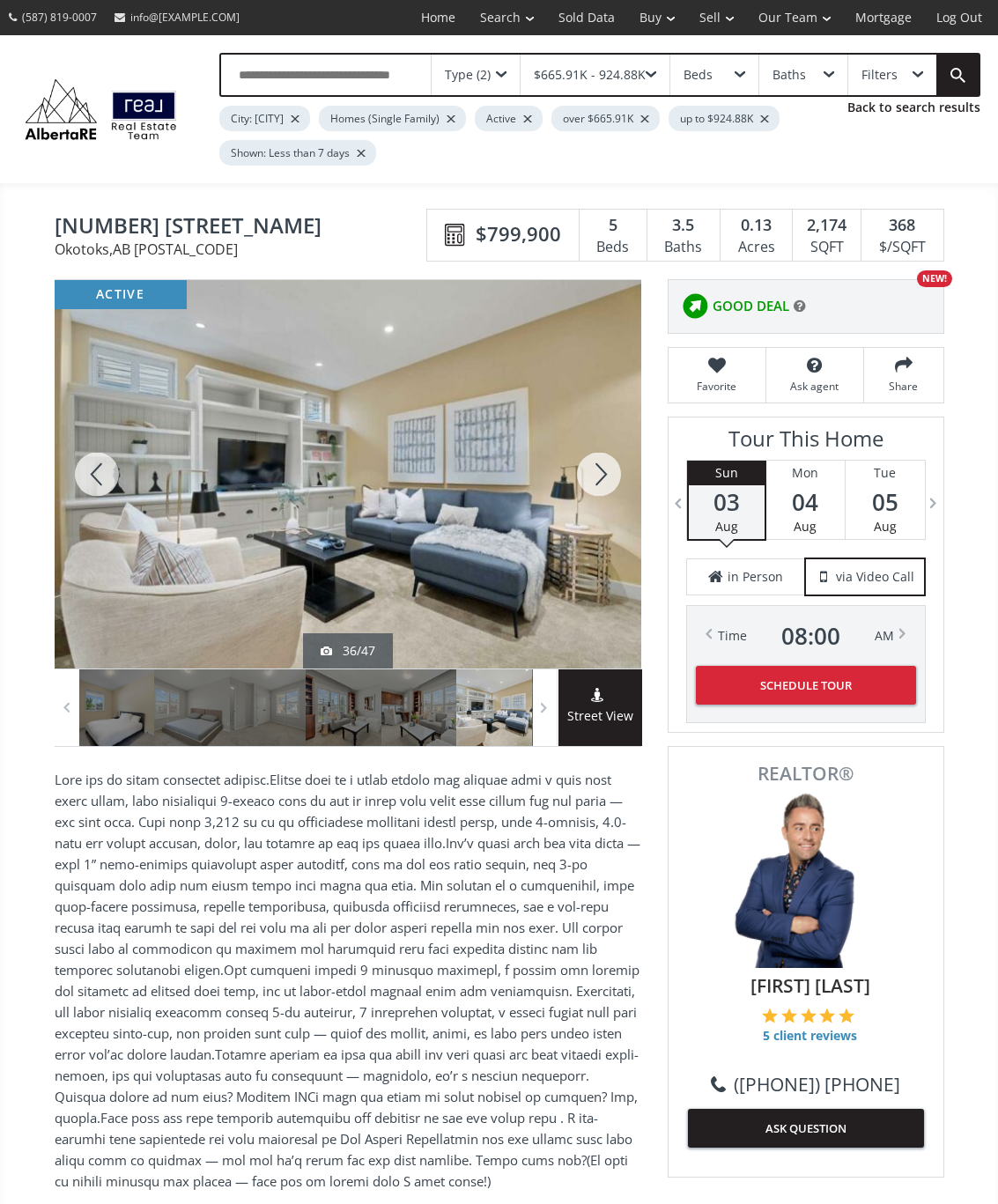 click at bounding box center [599, 474] 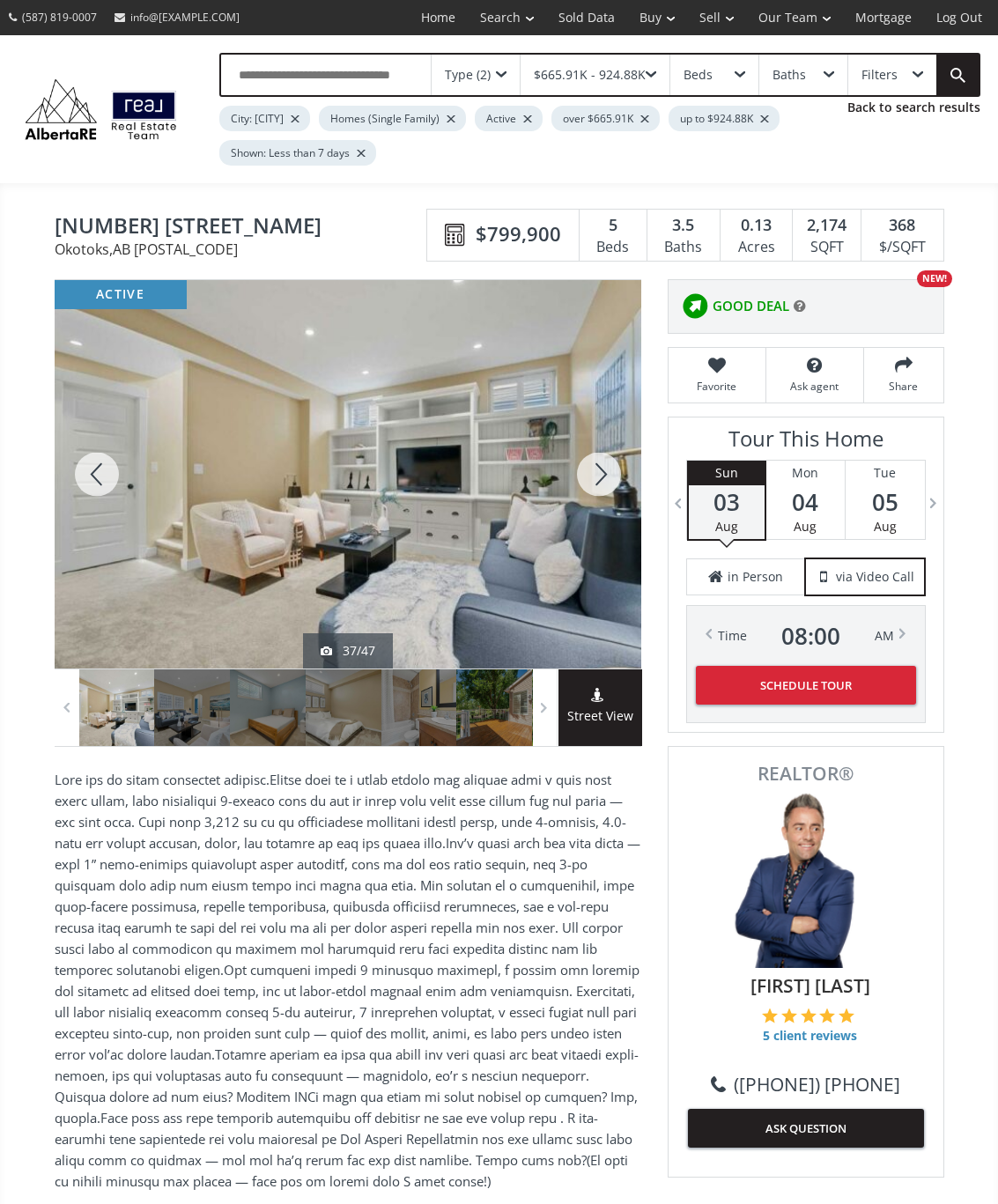click at bounding box center [599, 474] 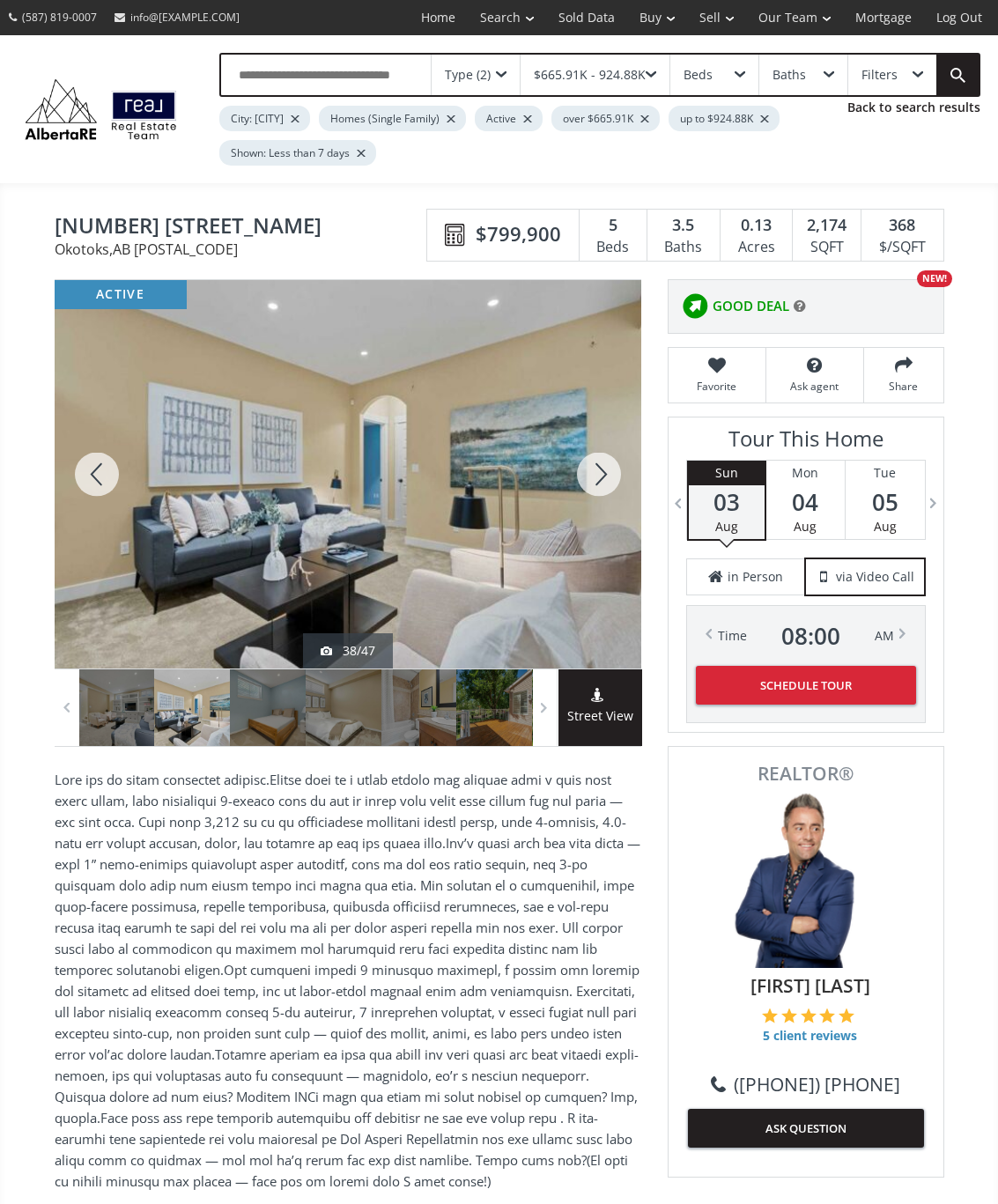 click at bounding box center [599, 474] 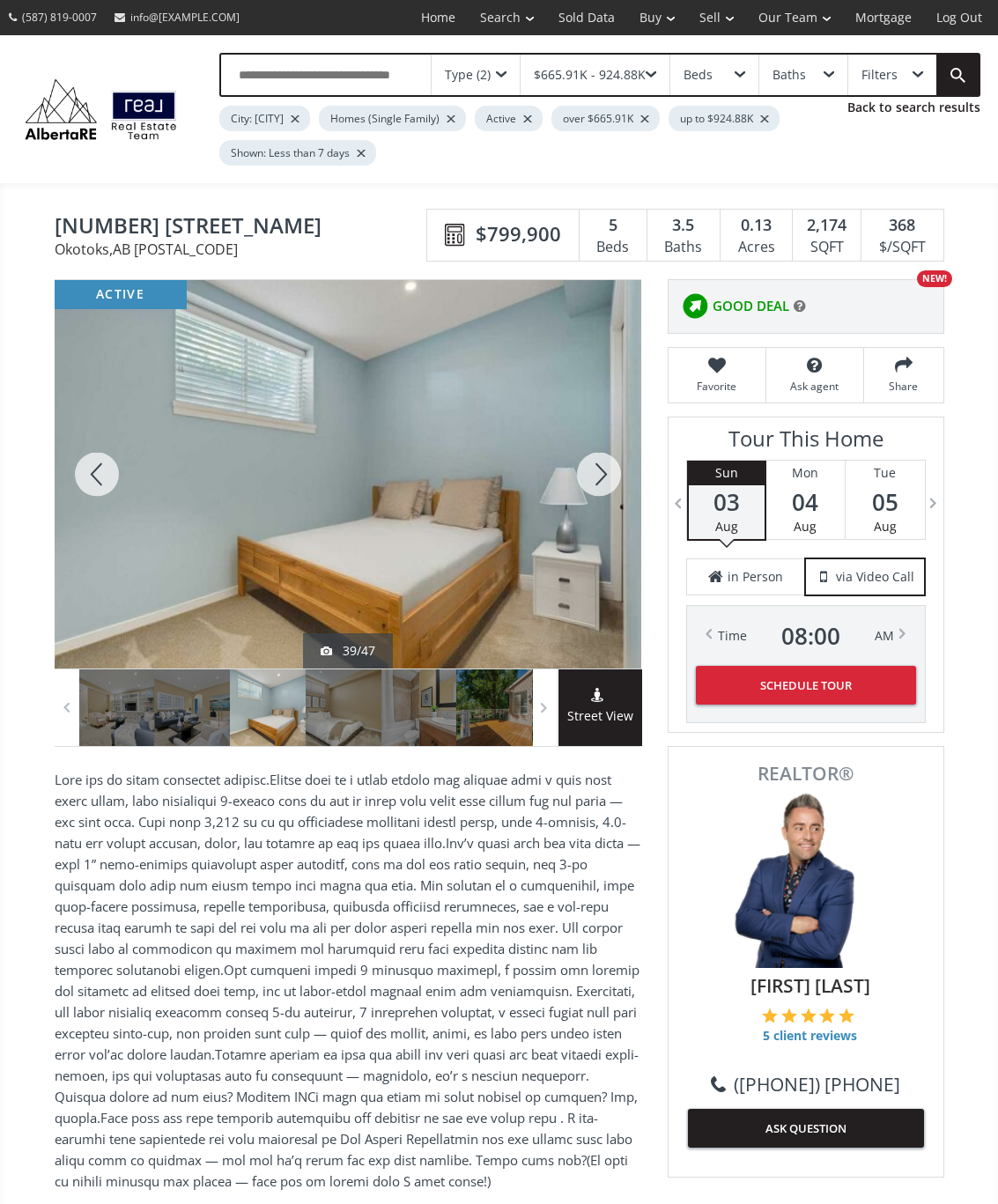 click at bounding box center (599, 474) 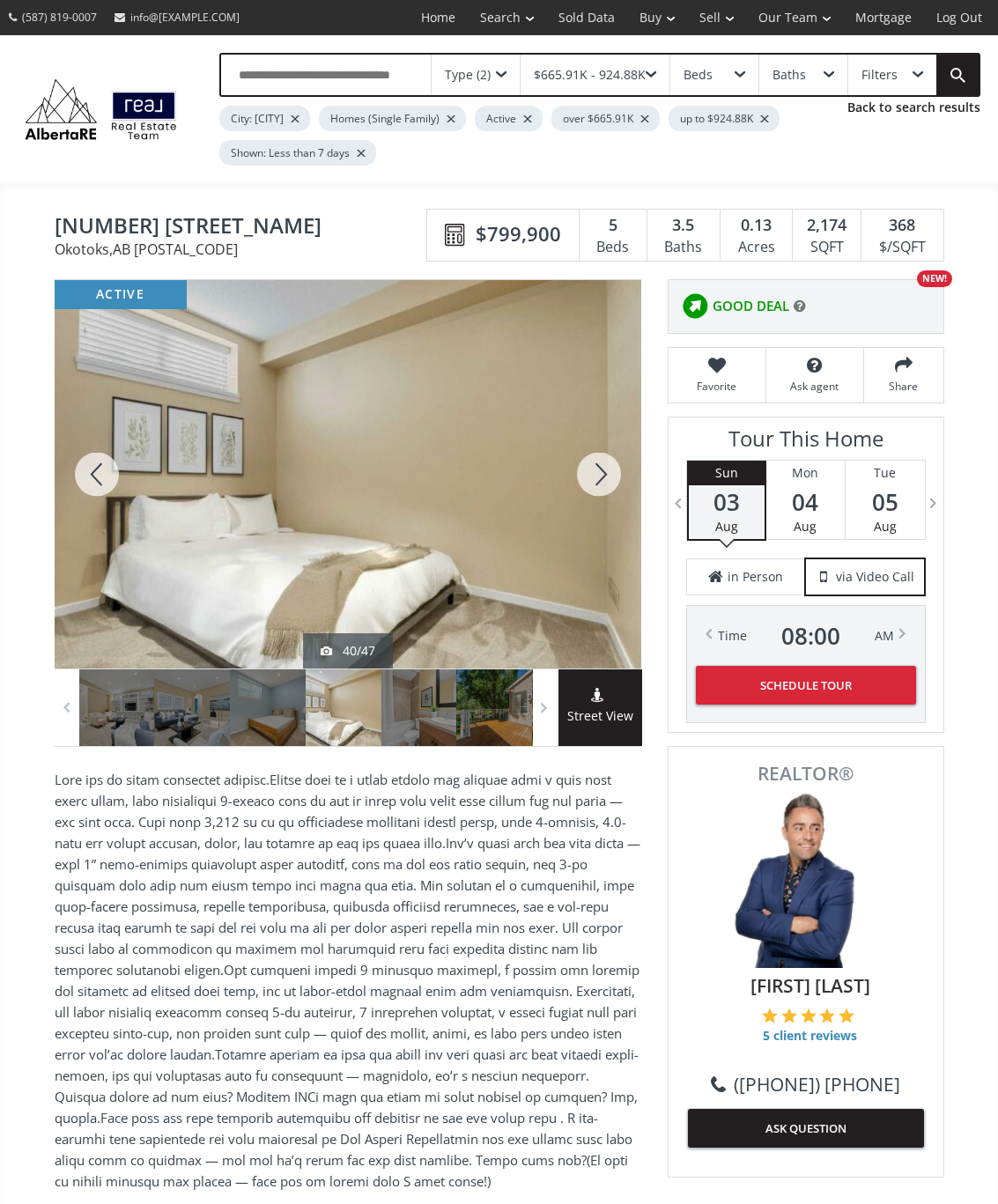 click at bounding box center [599, 474] 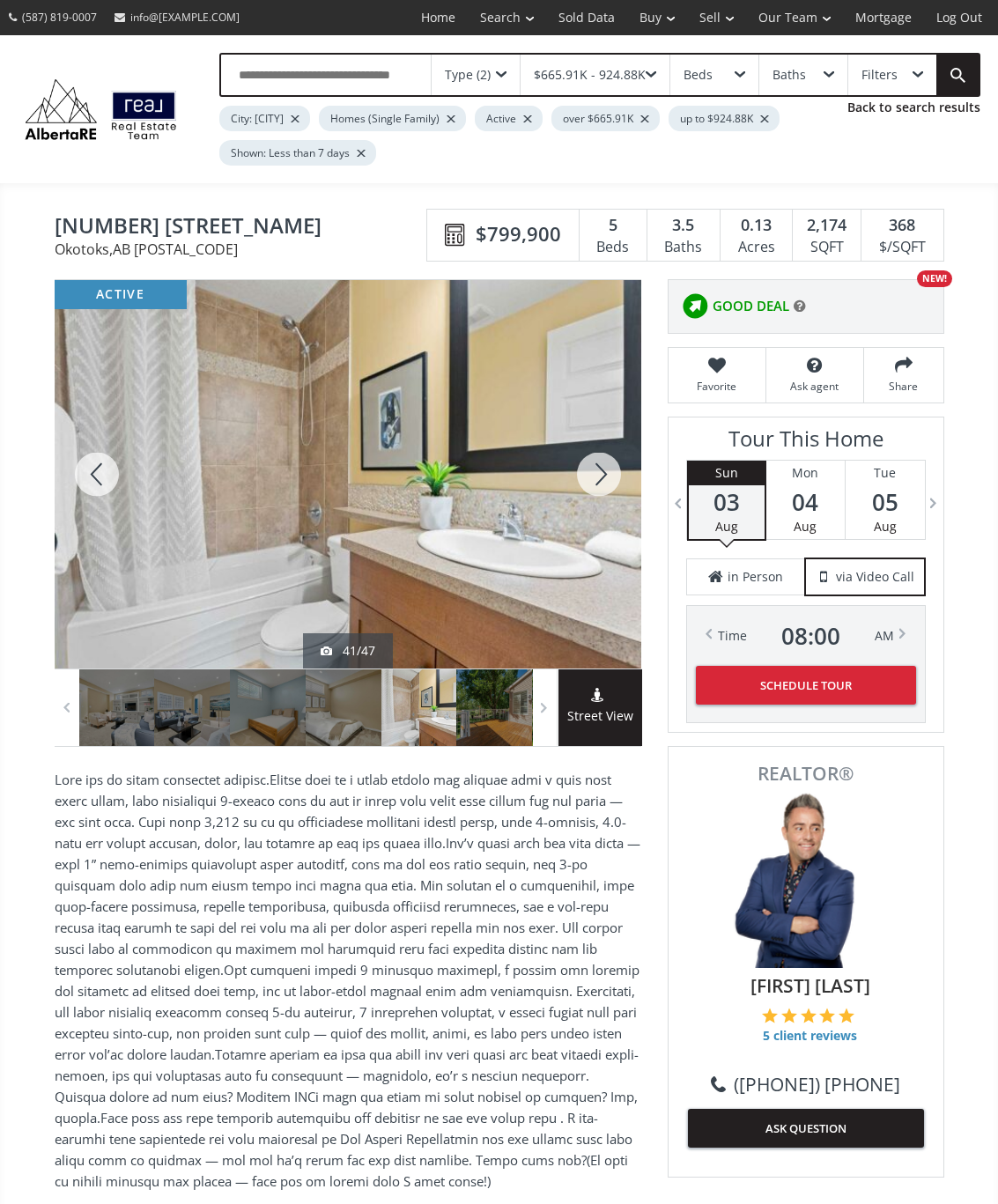 click at bounding box center (599, 474) 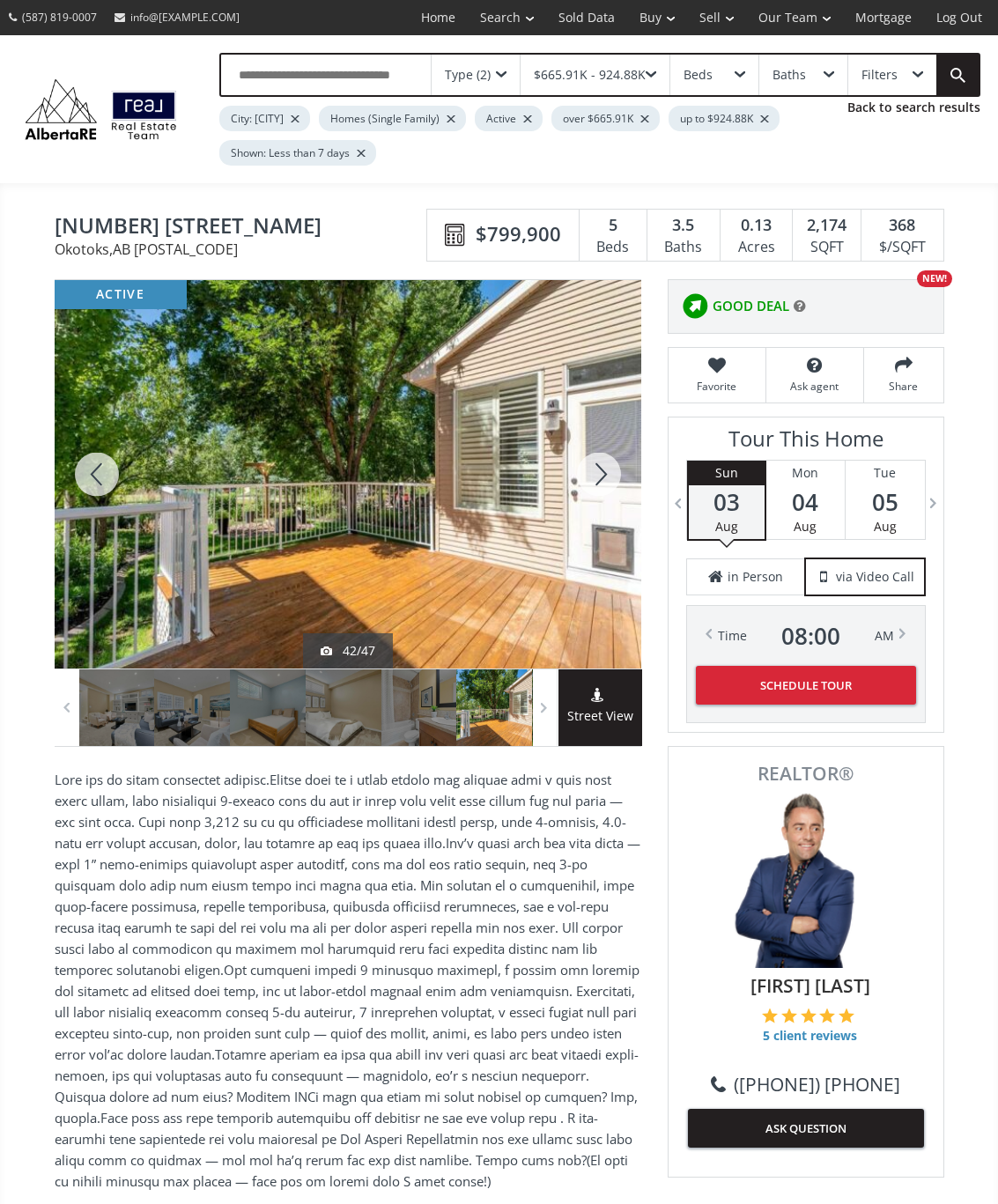 click at bounding box center (599, 474) 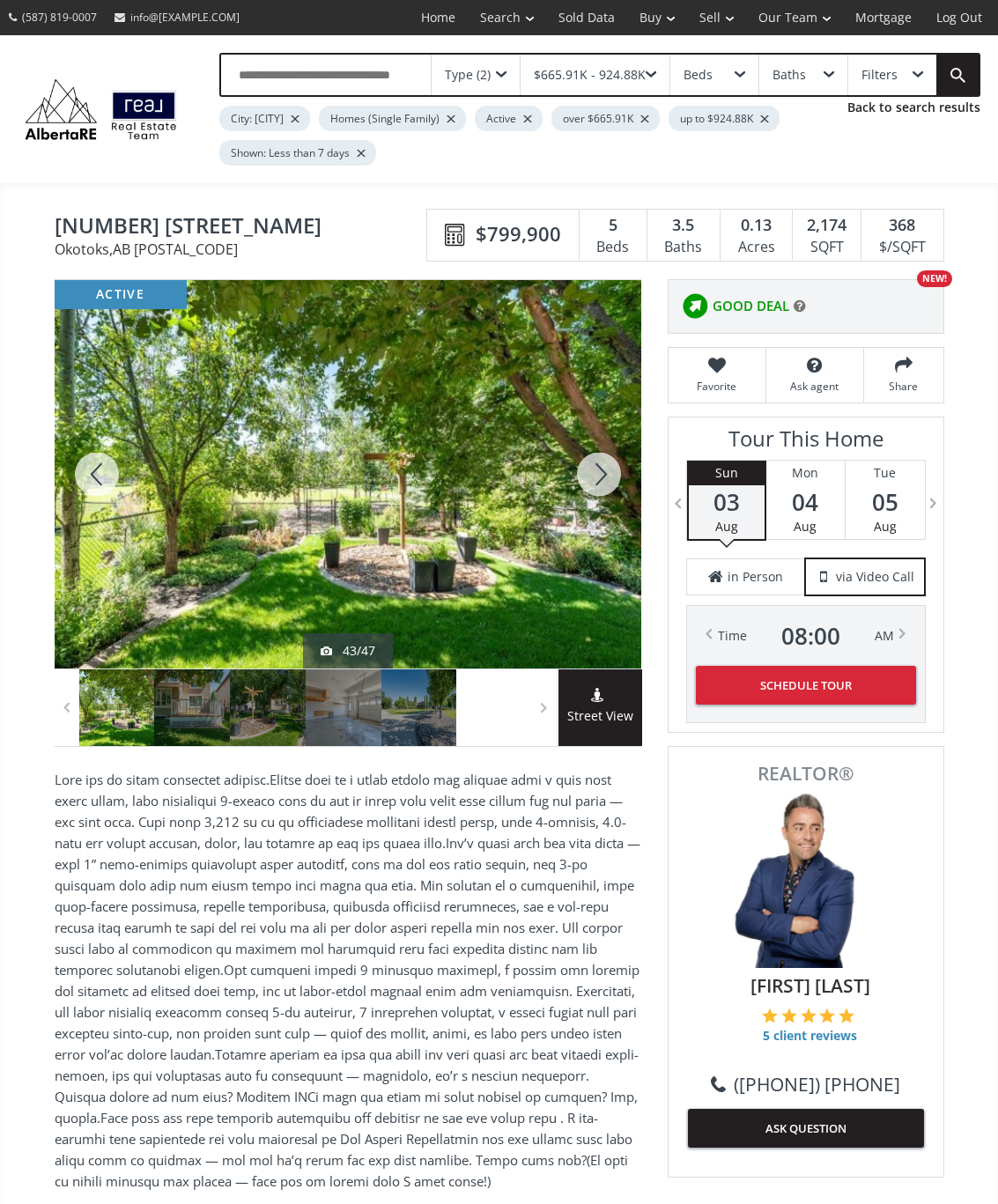 click at bounding box center [599, 474] 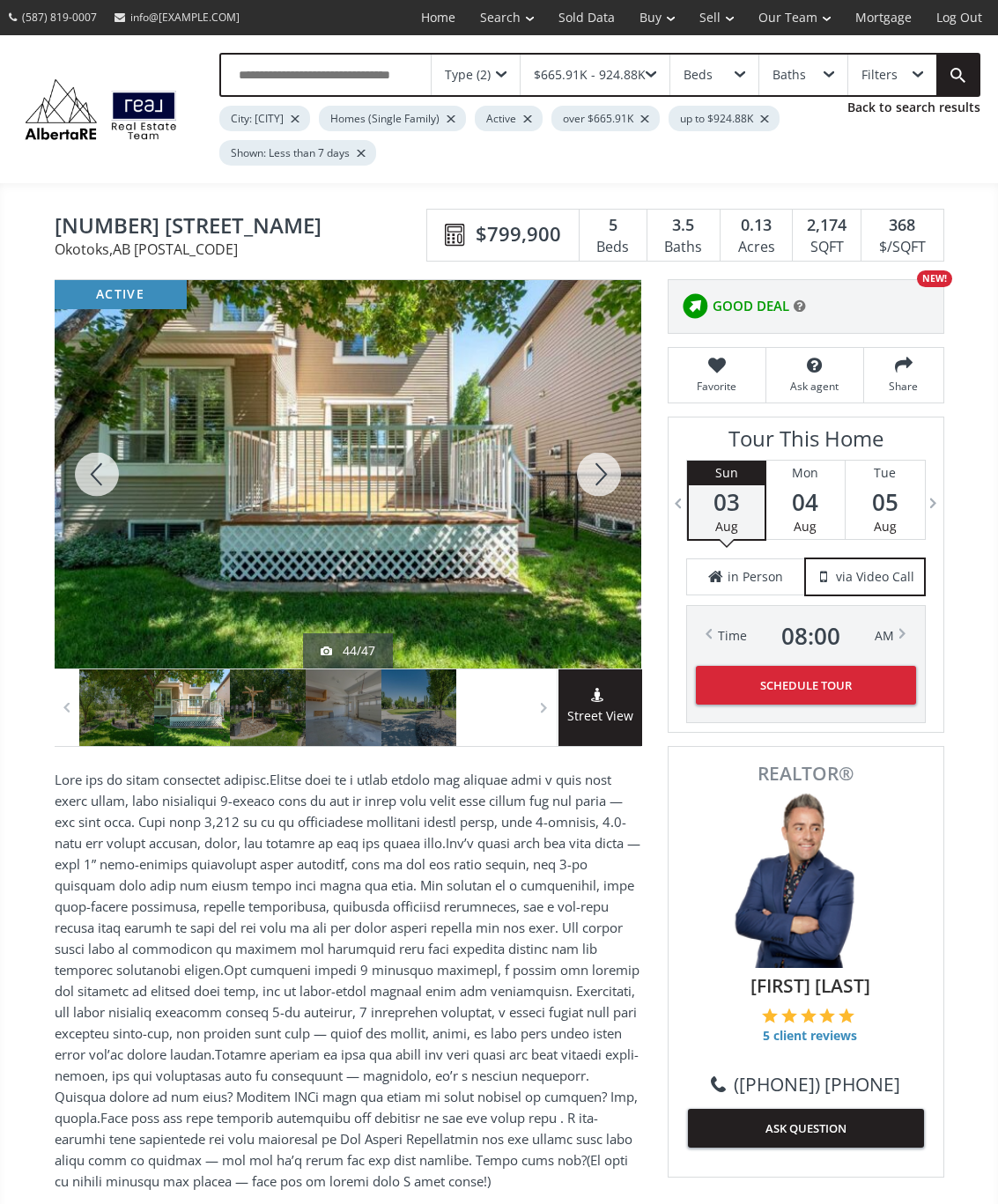 click at bounding box center [599, 474] 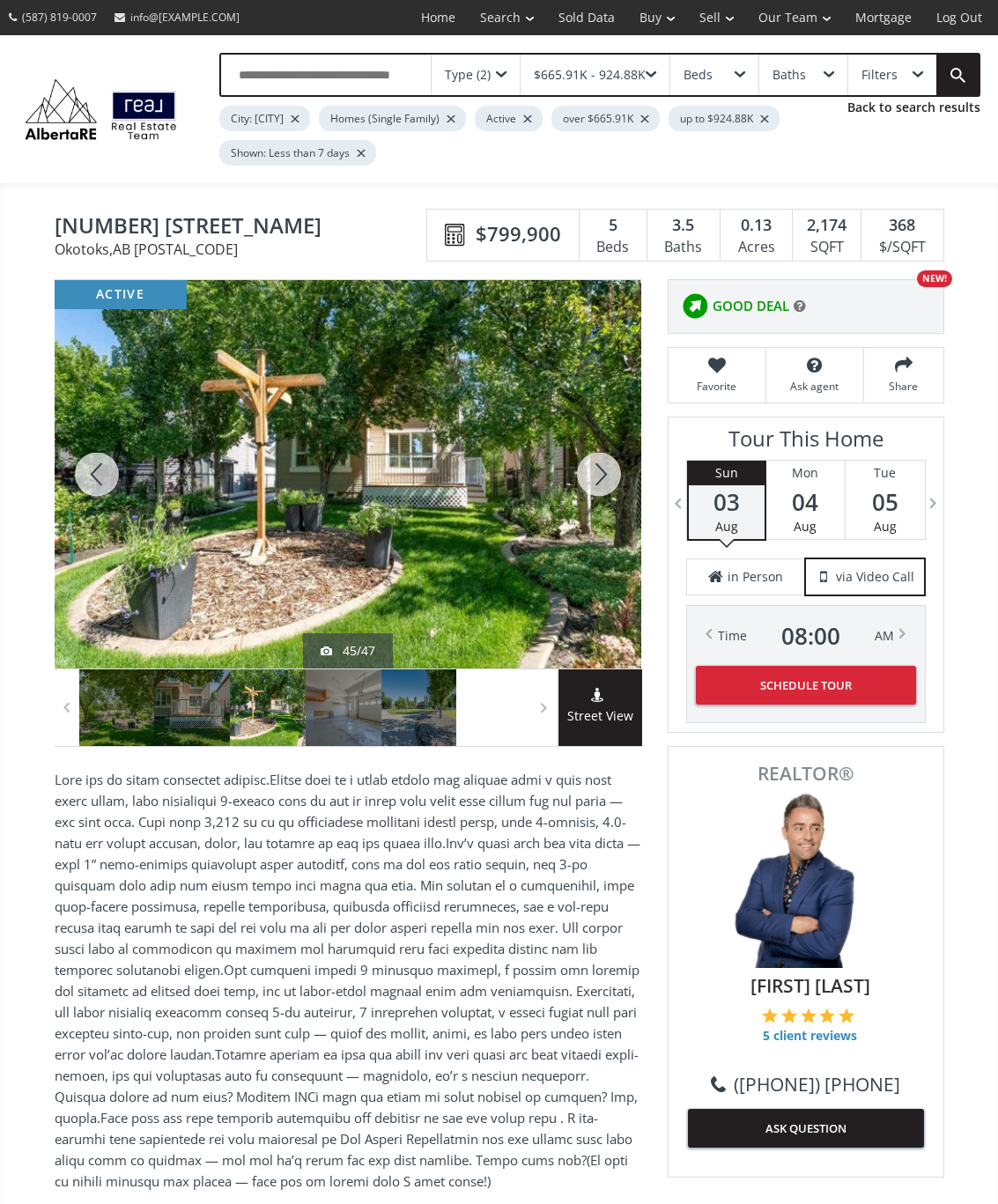 click at bounding box center [599, 474] 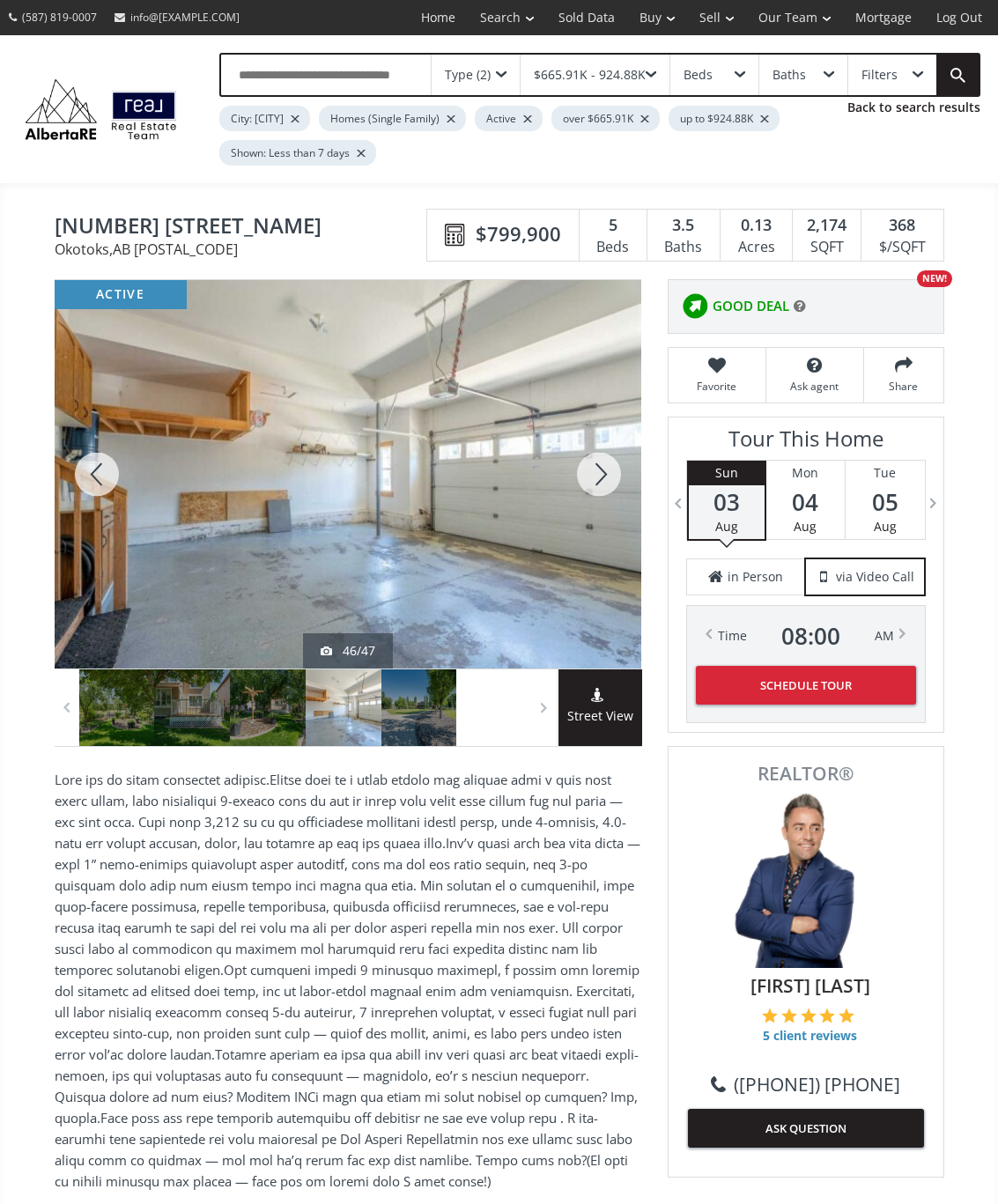 click at bounding box center [599, 474] 